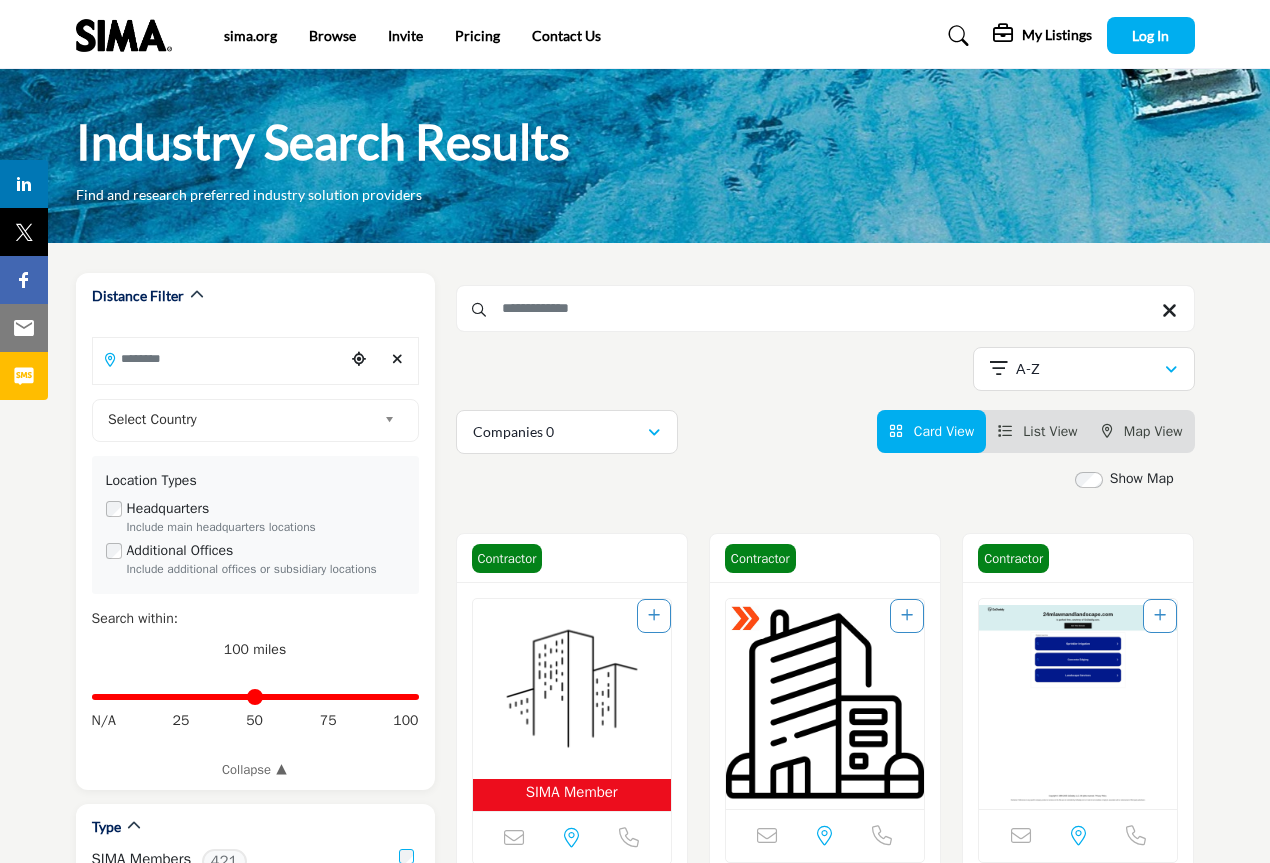 scroll, scrollTop: 0, scrollLeft: 0, axis: both 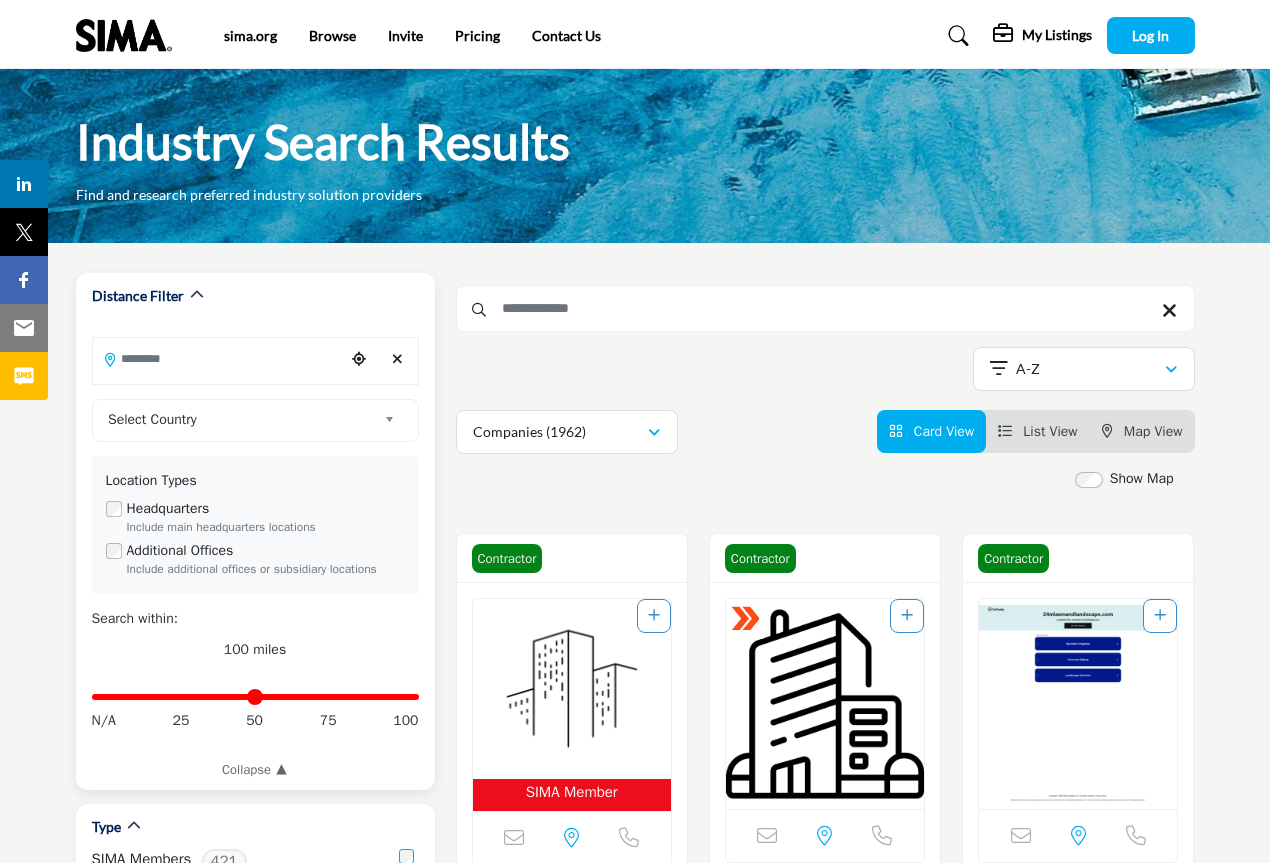 click at bounding box center [219, 358] 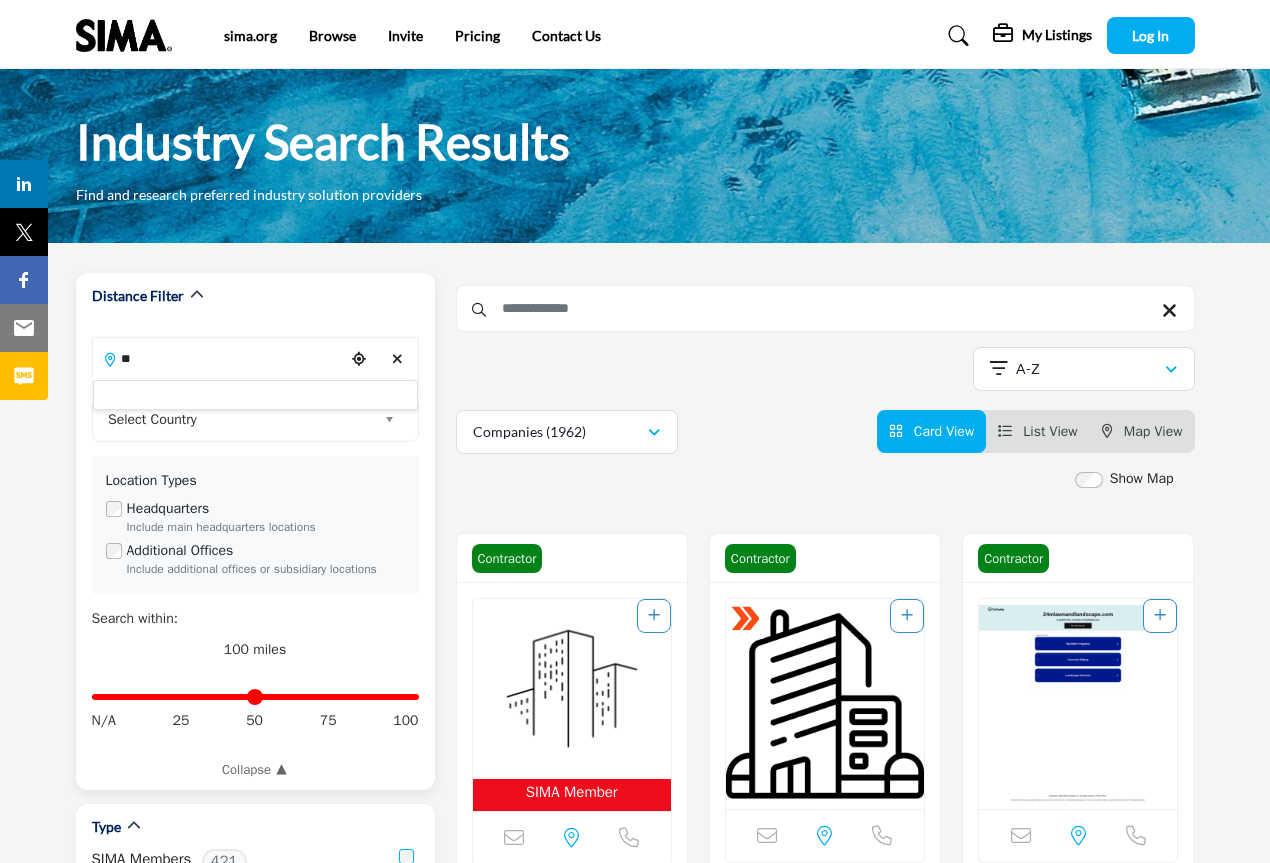 type on "*" 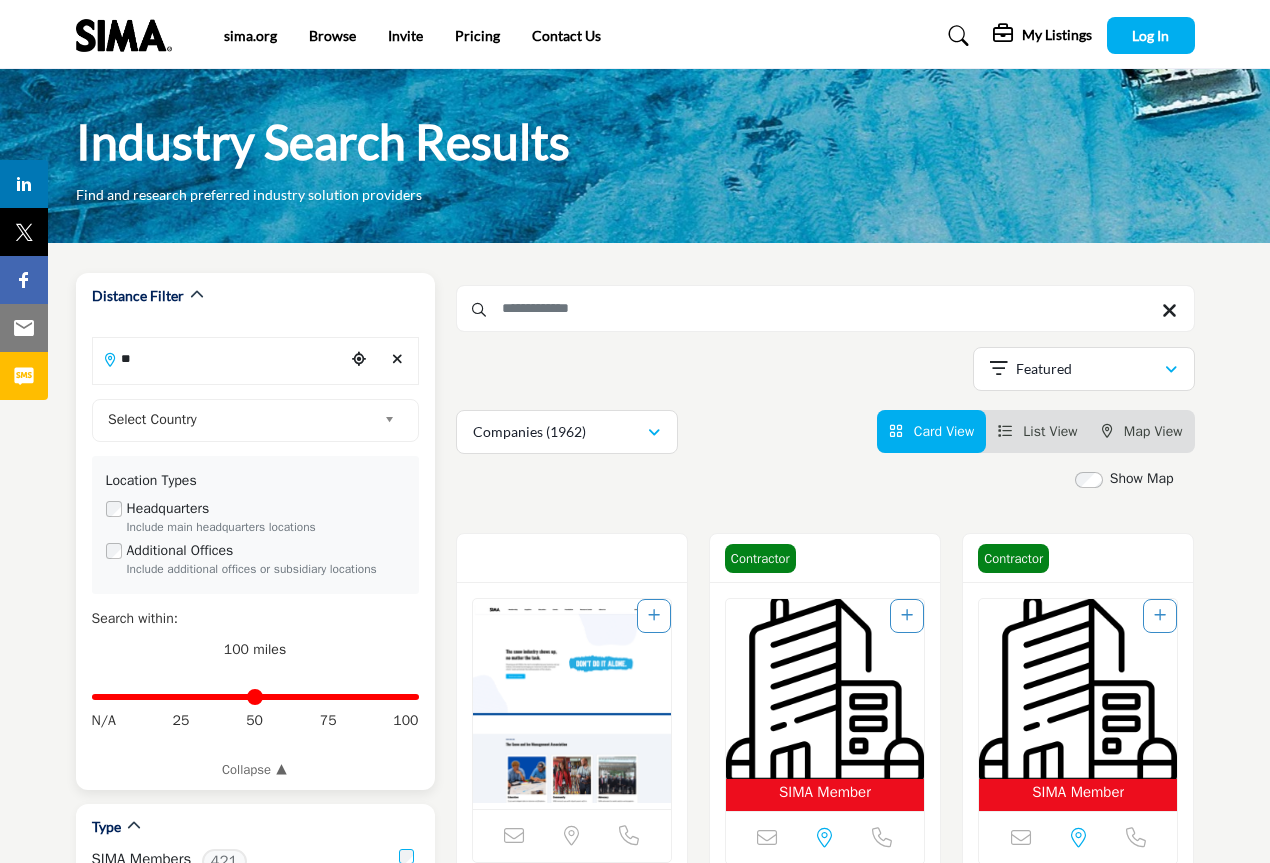 type on "*" 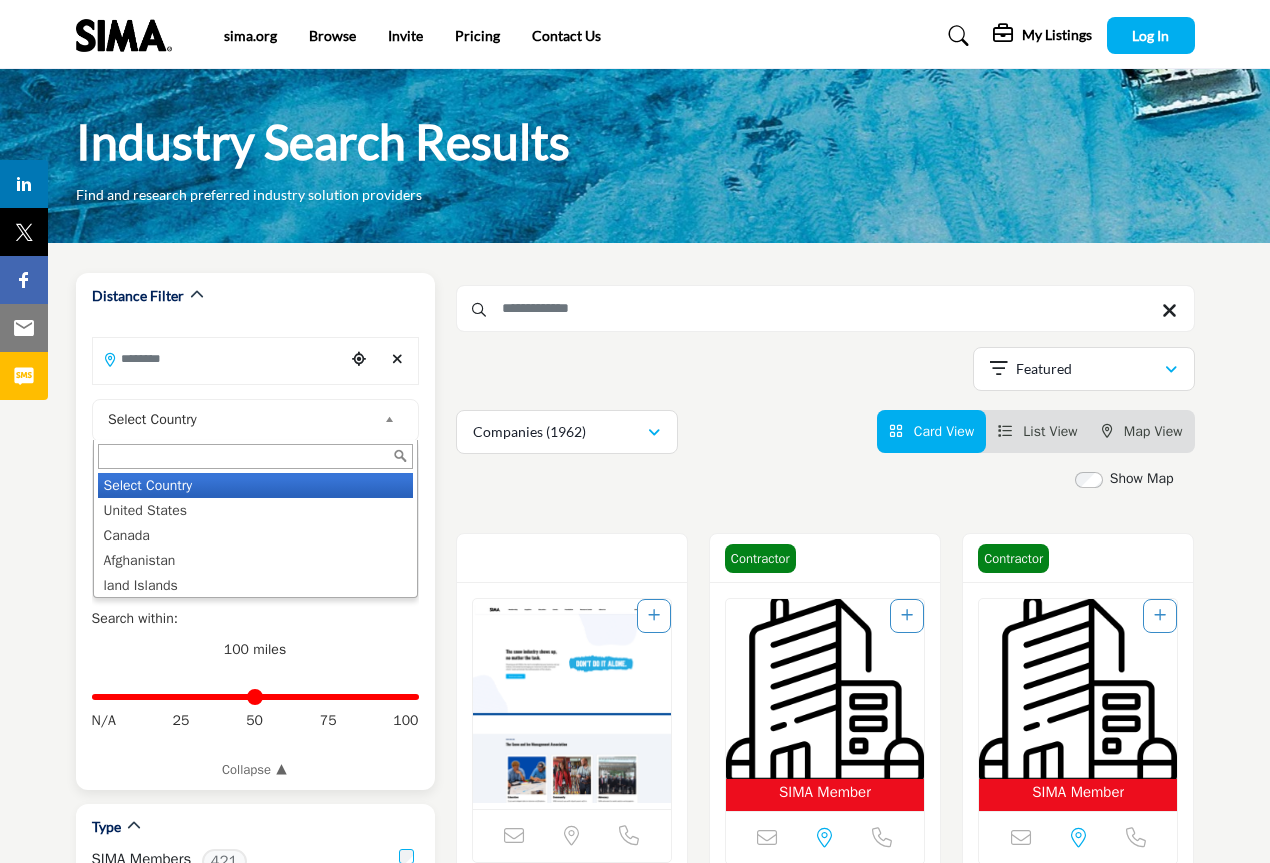 click at bounding box center [393, 420] 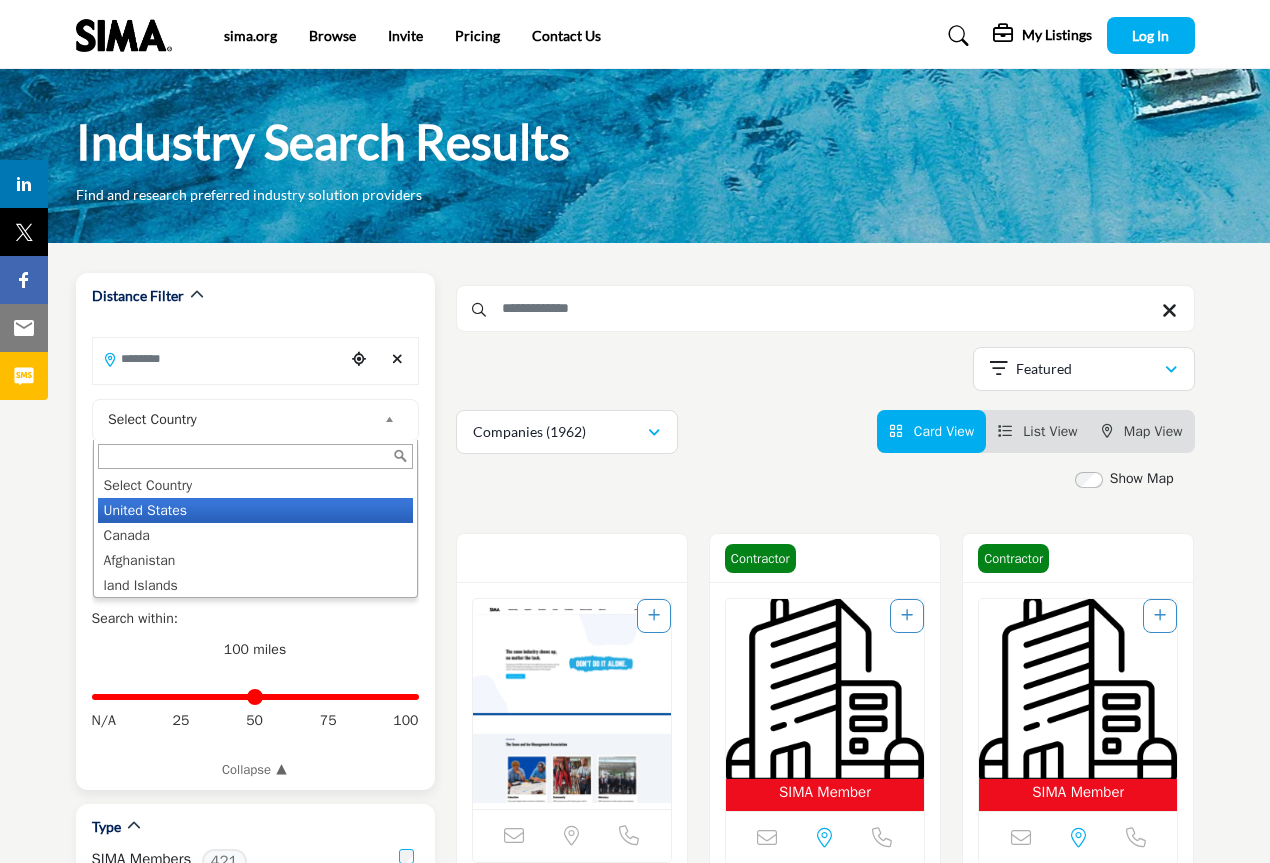 click on "United States" at bounding box center [255, 510] 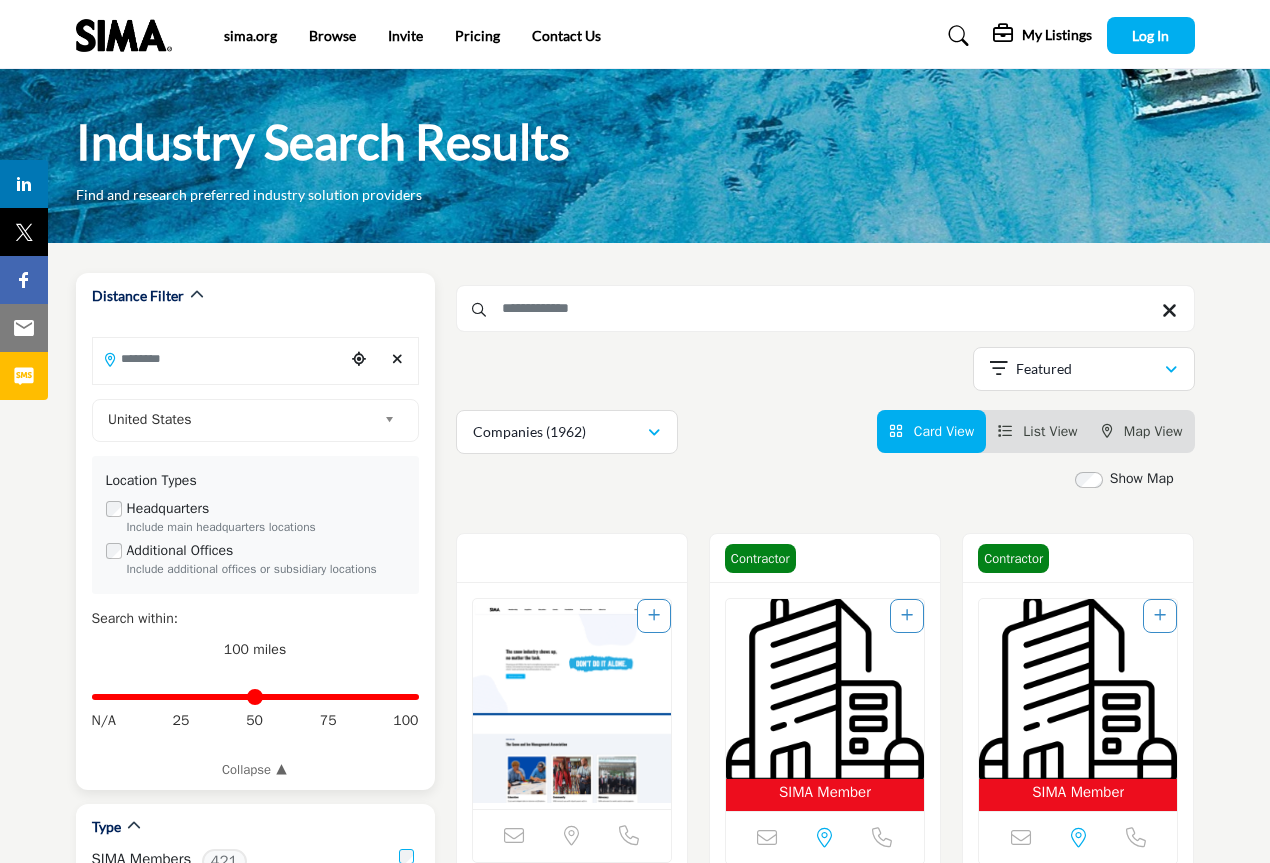 click at bounding box center [219, 358] 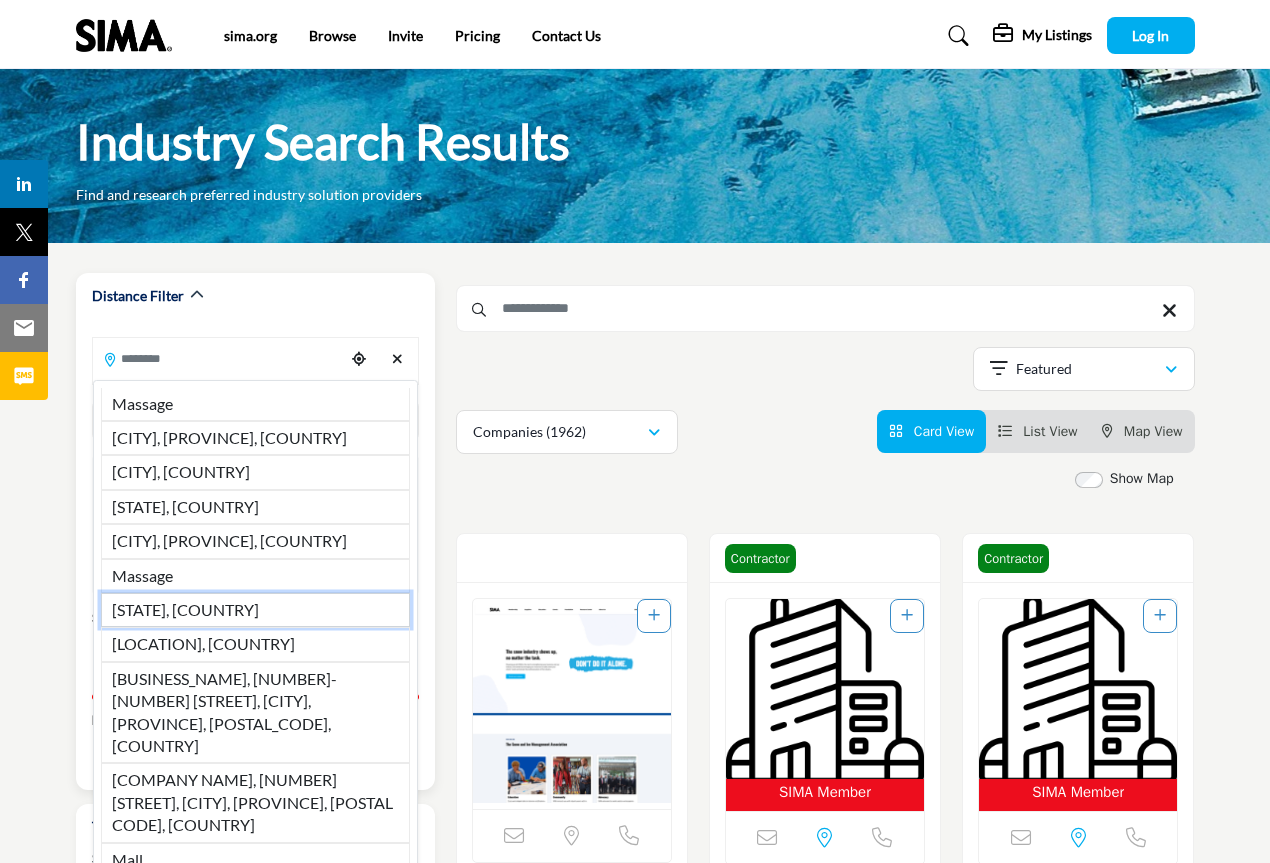 click on "[STATE], [COUNTRY]" at bounding box center [255, 610] 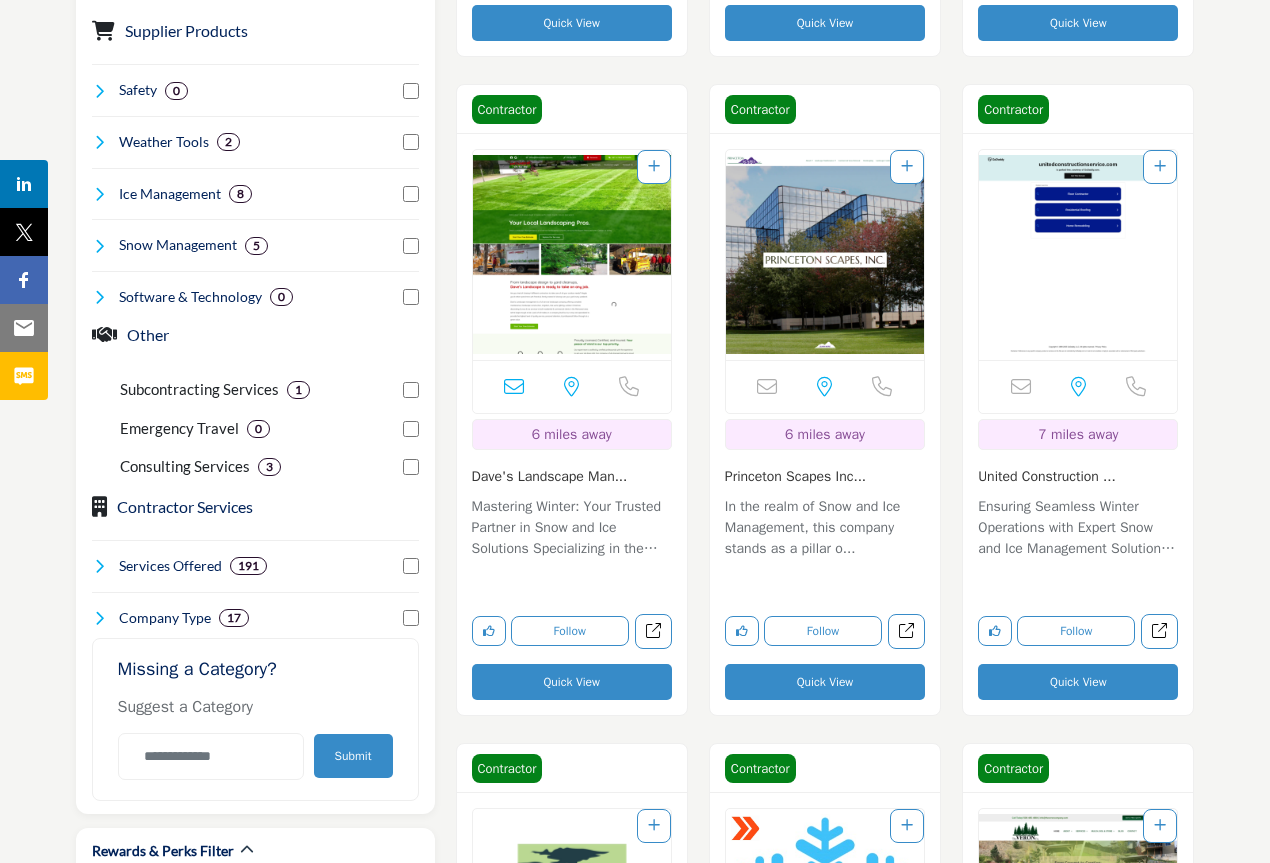 scroll, scrollTop: 1201, scrollLeft: 0, axis: vertical 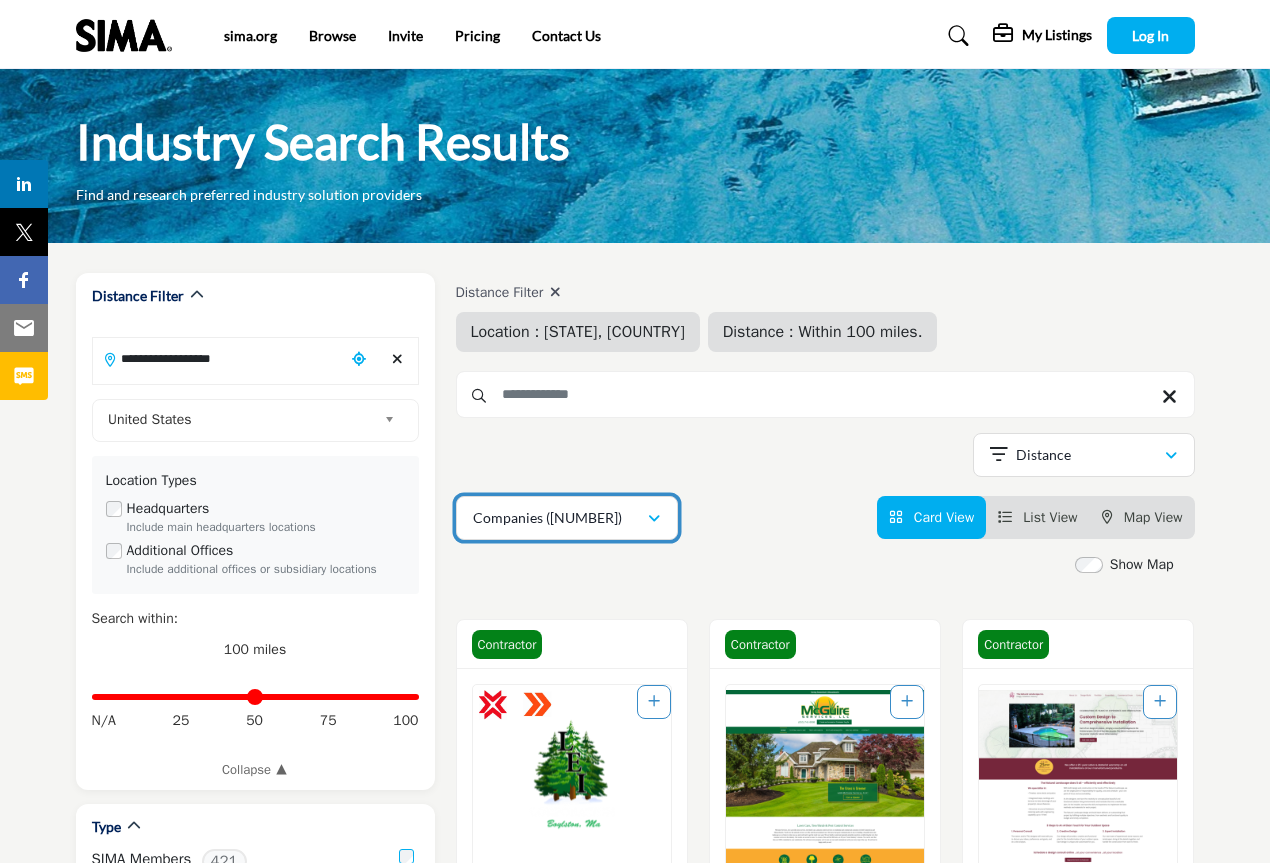 click at bounding box center [654, 519] 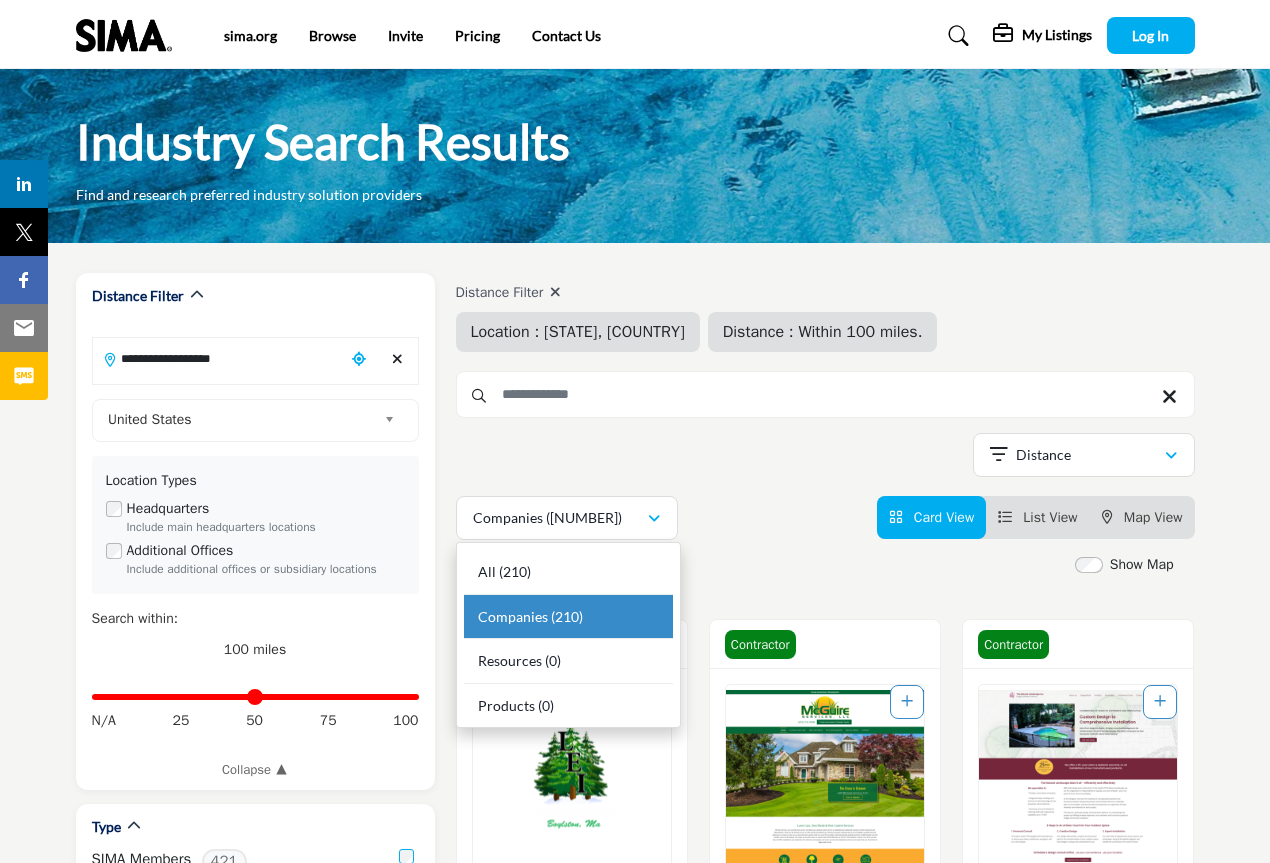 click on "**********" at bounding box center [825, 458] 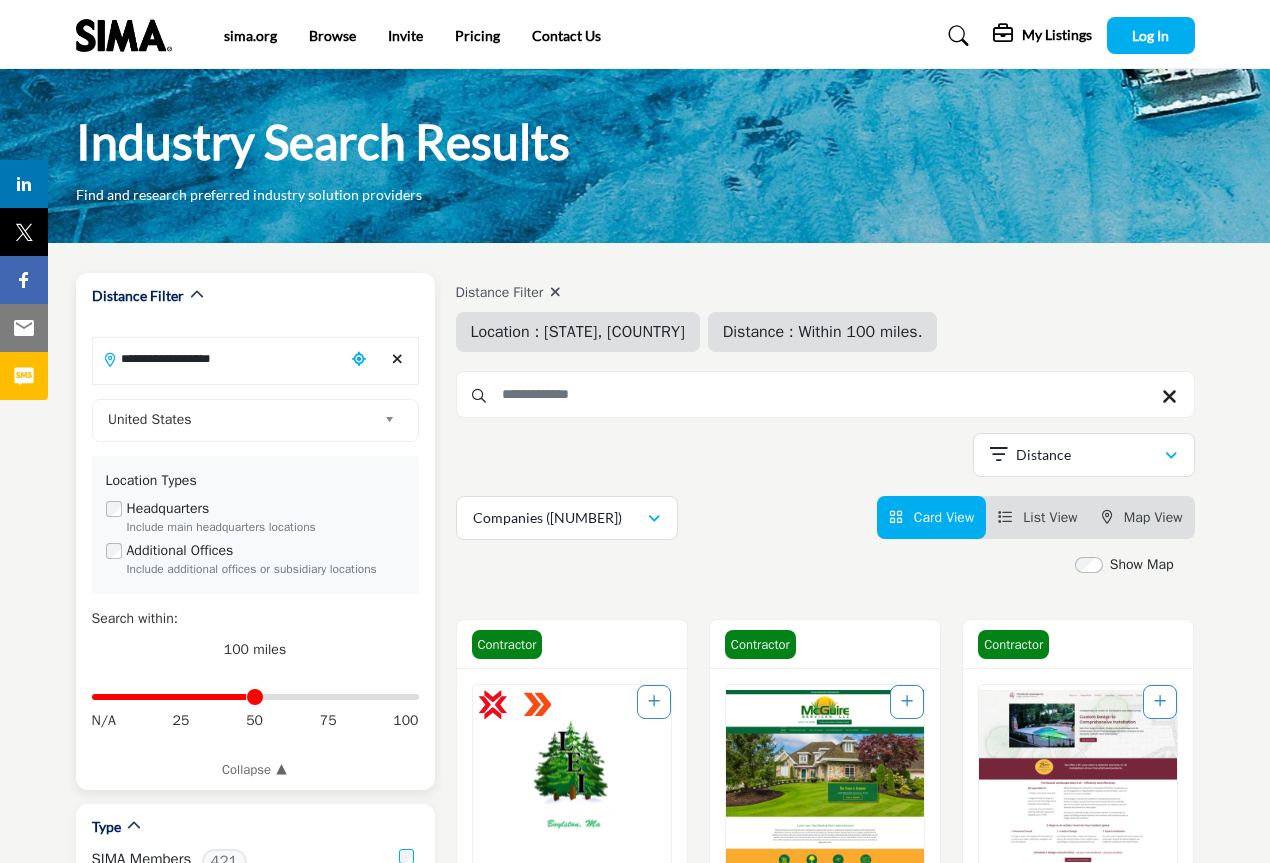 drag, startPoint x: 409, startPoint y: 698, endPoint x: 249, endPoint y: 712, distance: 160.61133 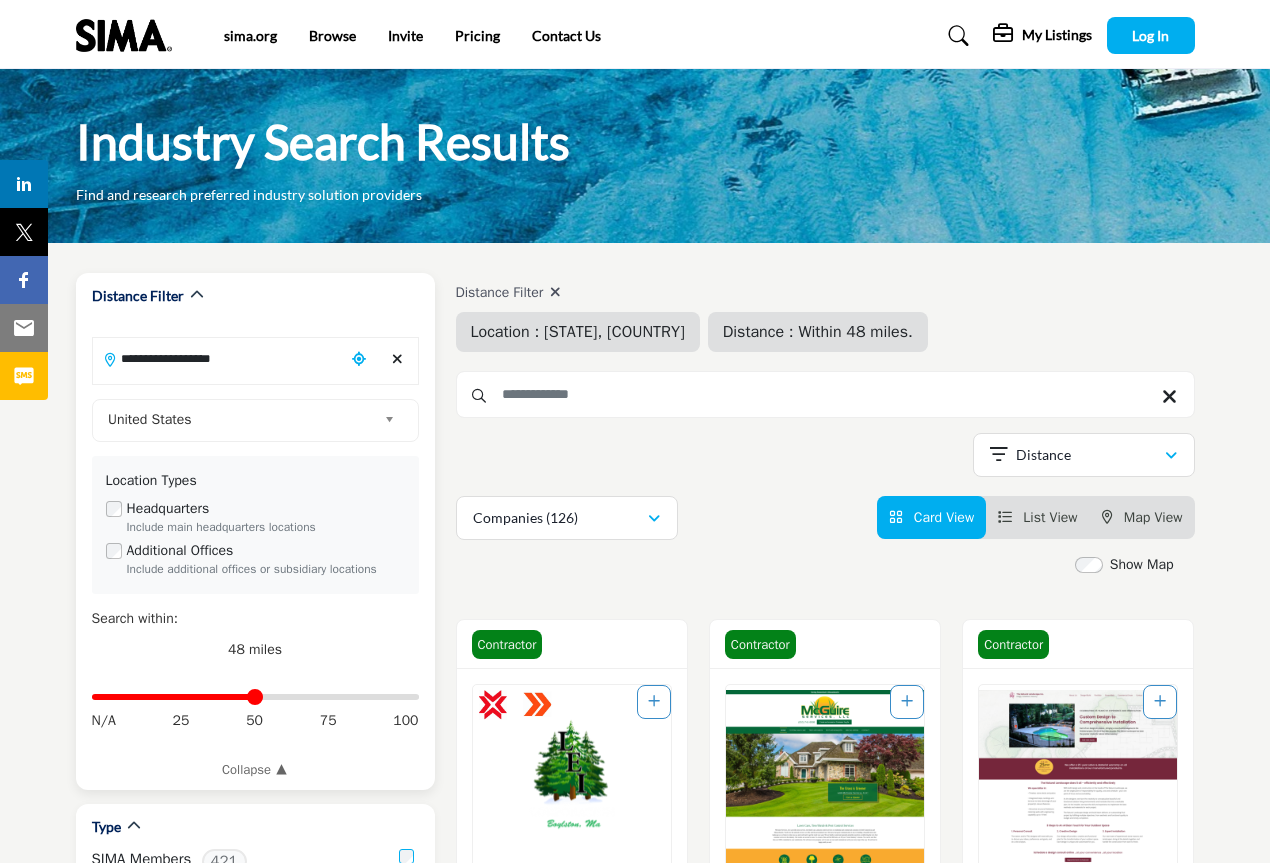 click on "Distance in miles" at bounding box center [255, 697] 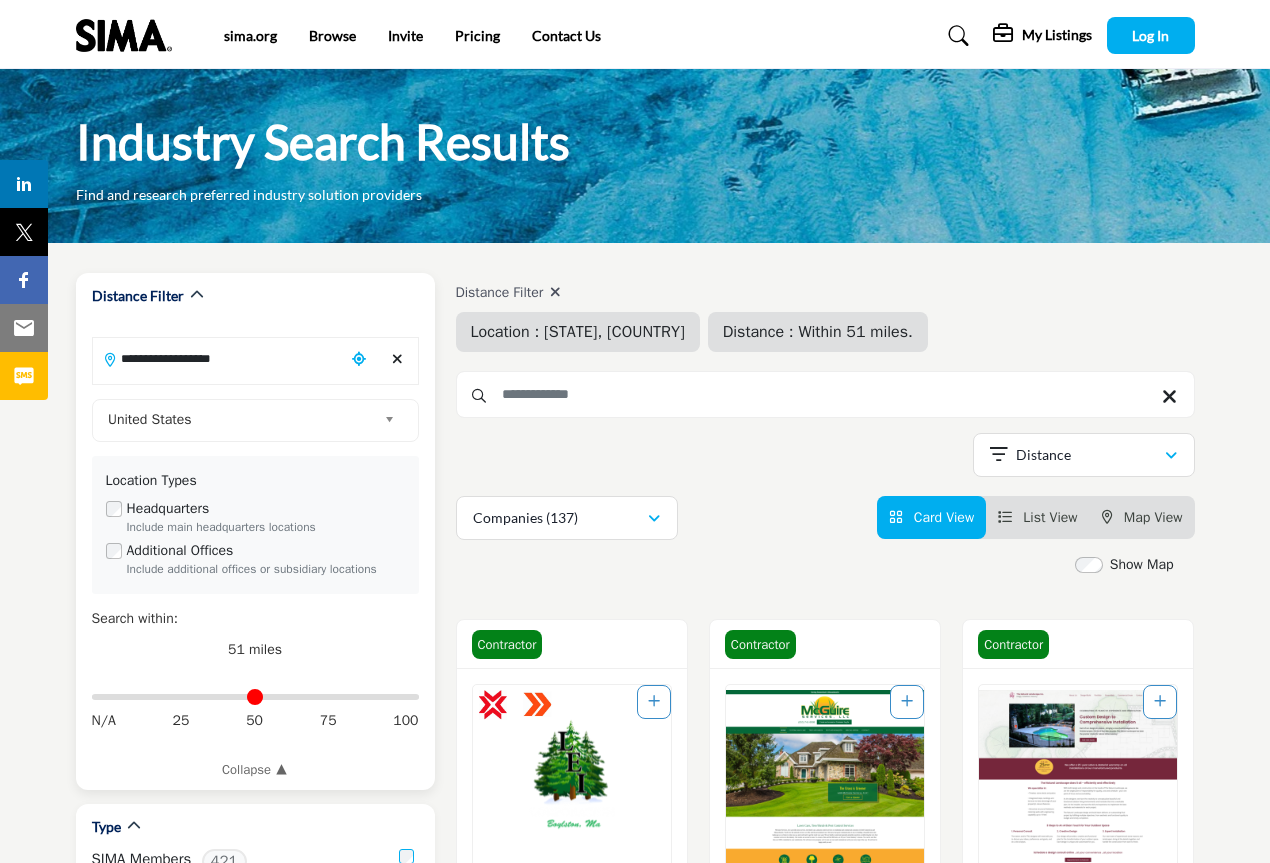 drag, startPoint x: 259, startPoint y: 696, endPoint x: 82, endPoint y: 708, distance: 177.40631 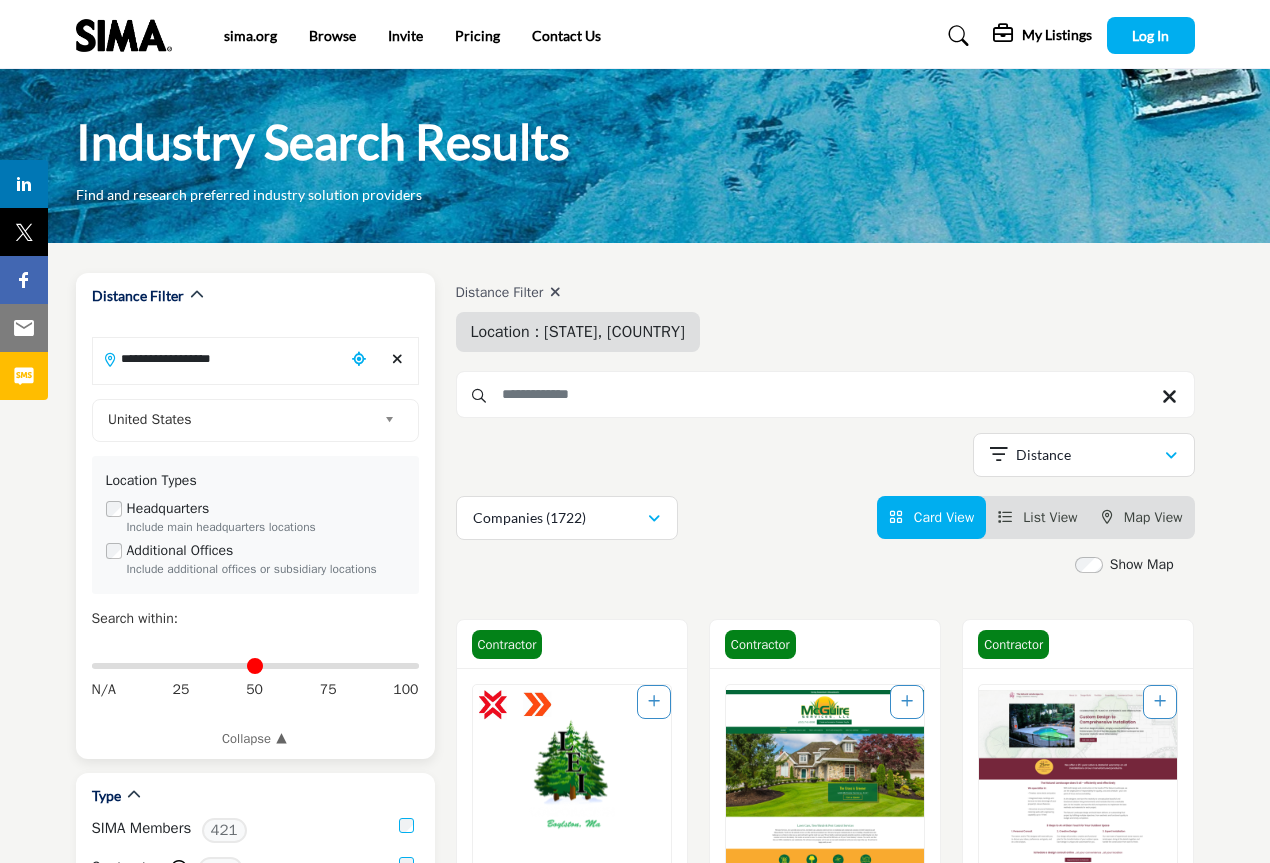 click on "Headquarters
Include main headquarters locations" at bounding box center [255, 517] 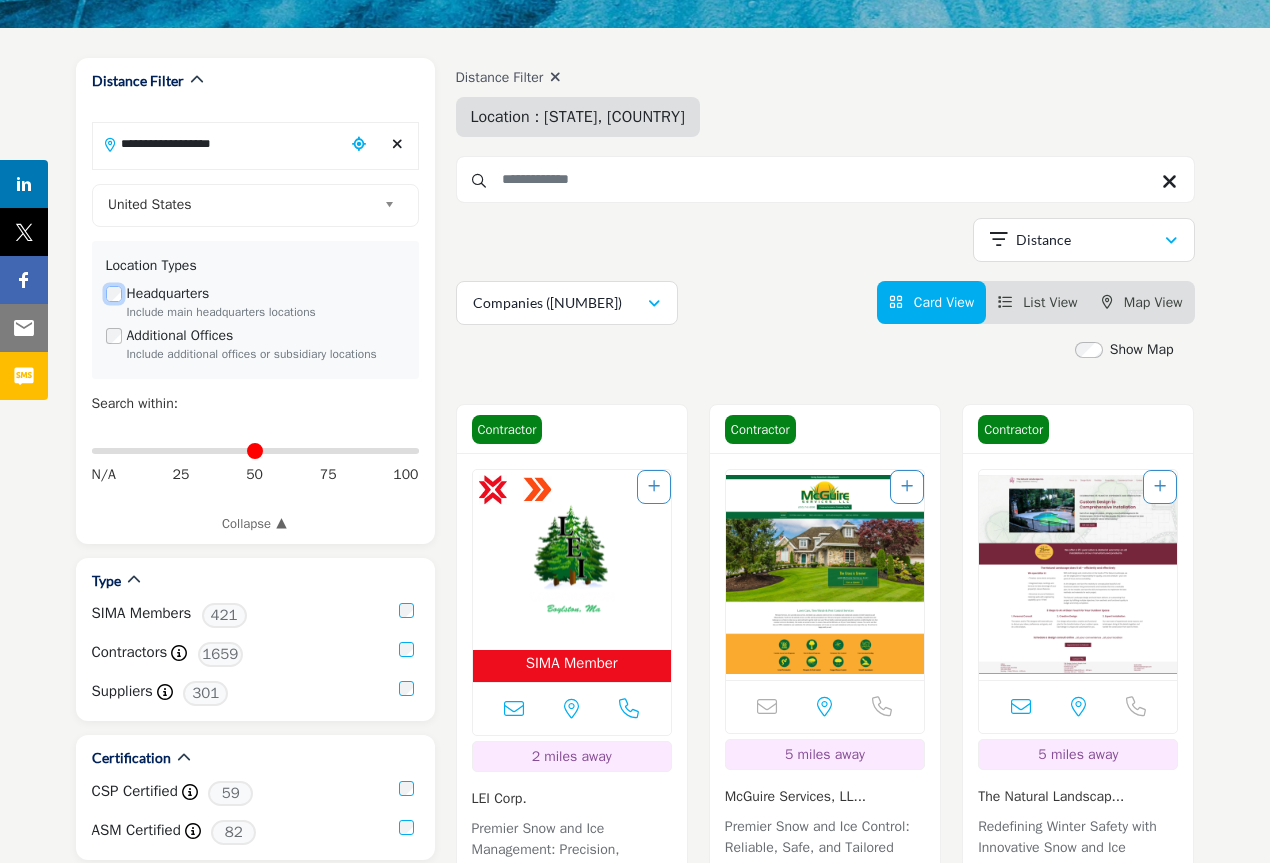 scroll, scrollTop: 268, scrollLeft: 0, axis: vertical 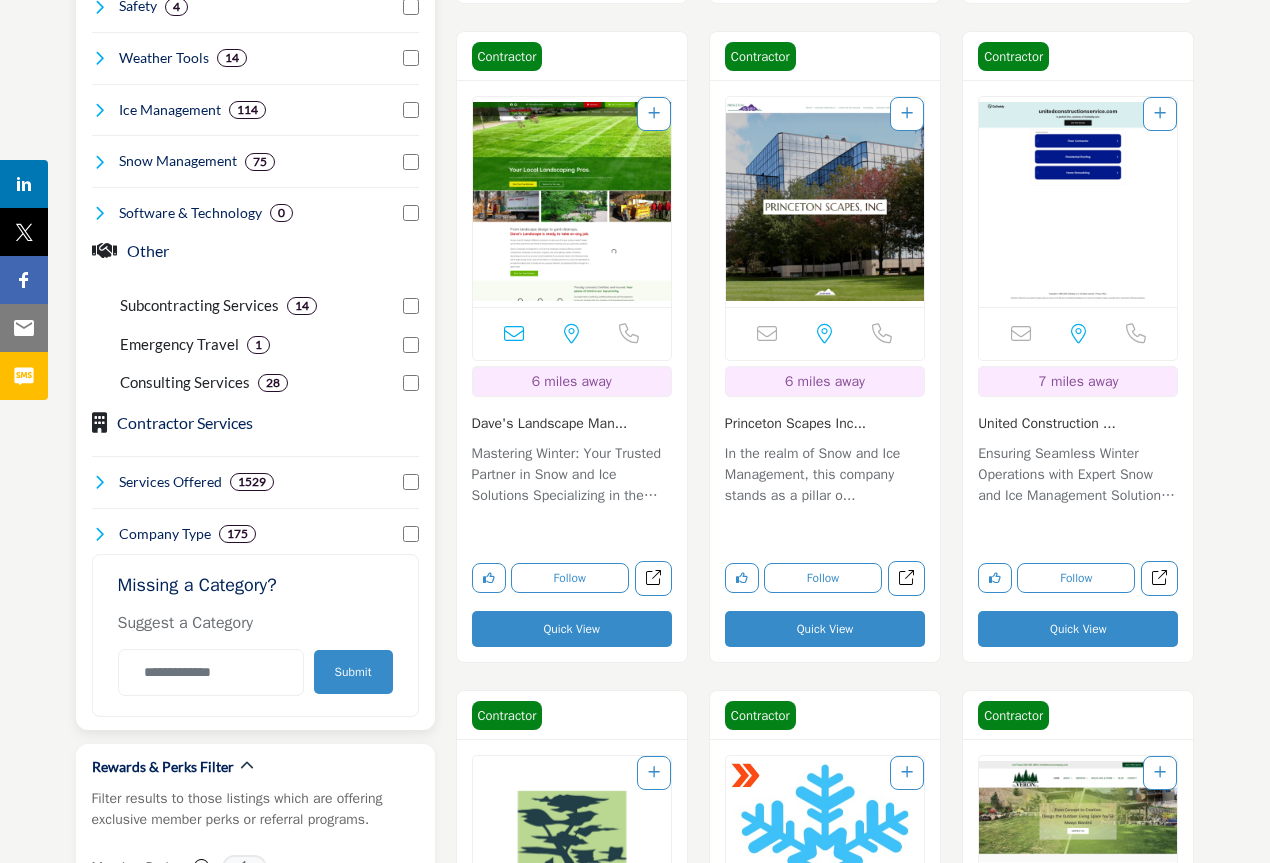 click at bounding box center (100, 482) 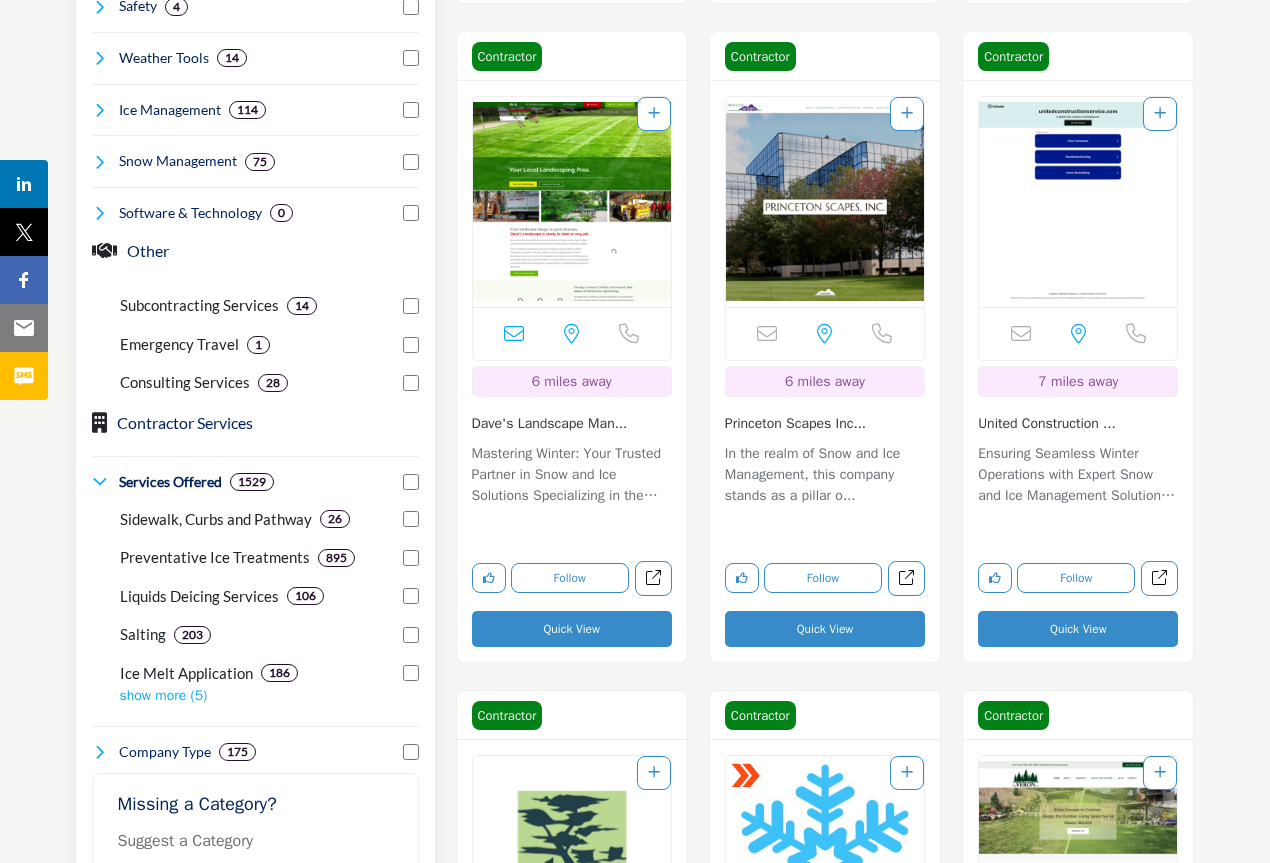 click on "show more (5)" at bounding box center (269, 695) 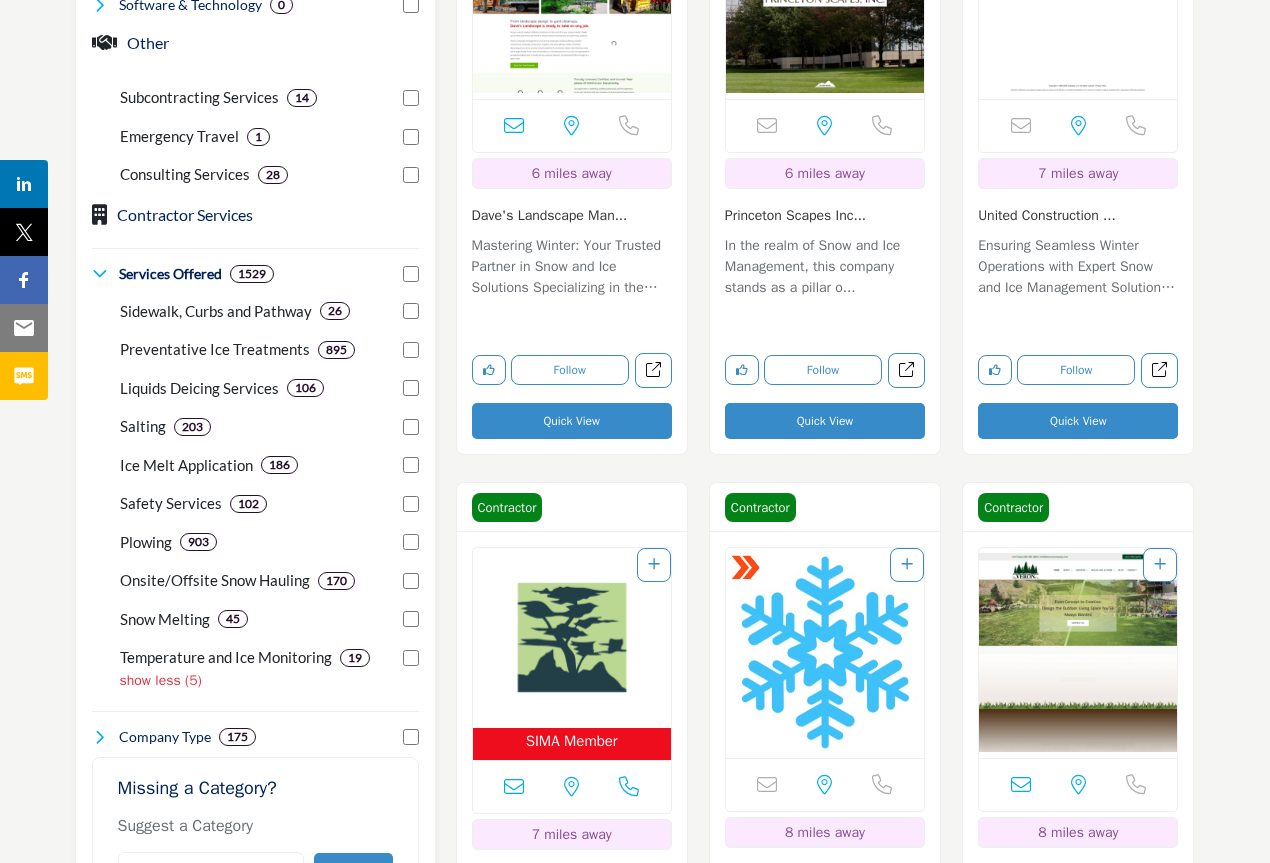 scroll, scrollTop: 1470, scrollLeft: 0, axis: vertical 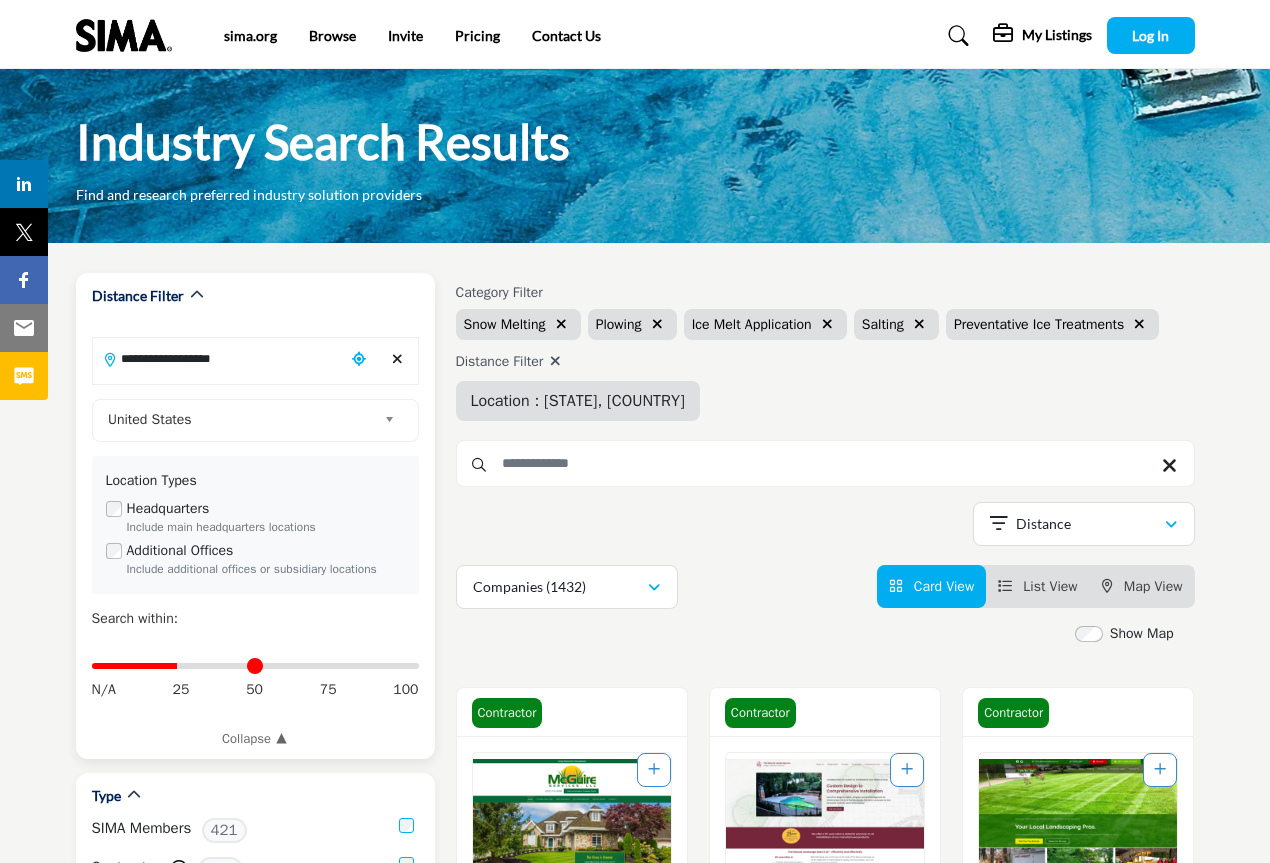 drag, startPoint x: 101, startPoint y: 667, endPoint x: 180, endPoint y: 670, distance: 79.05694 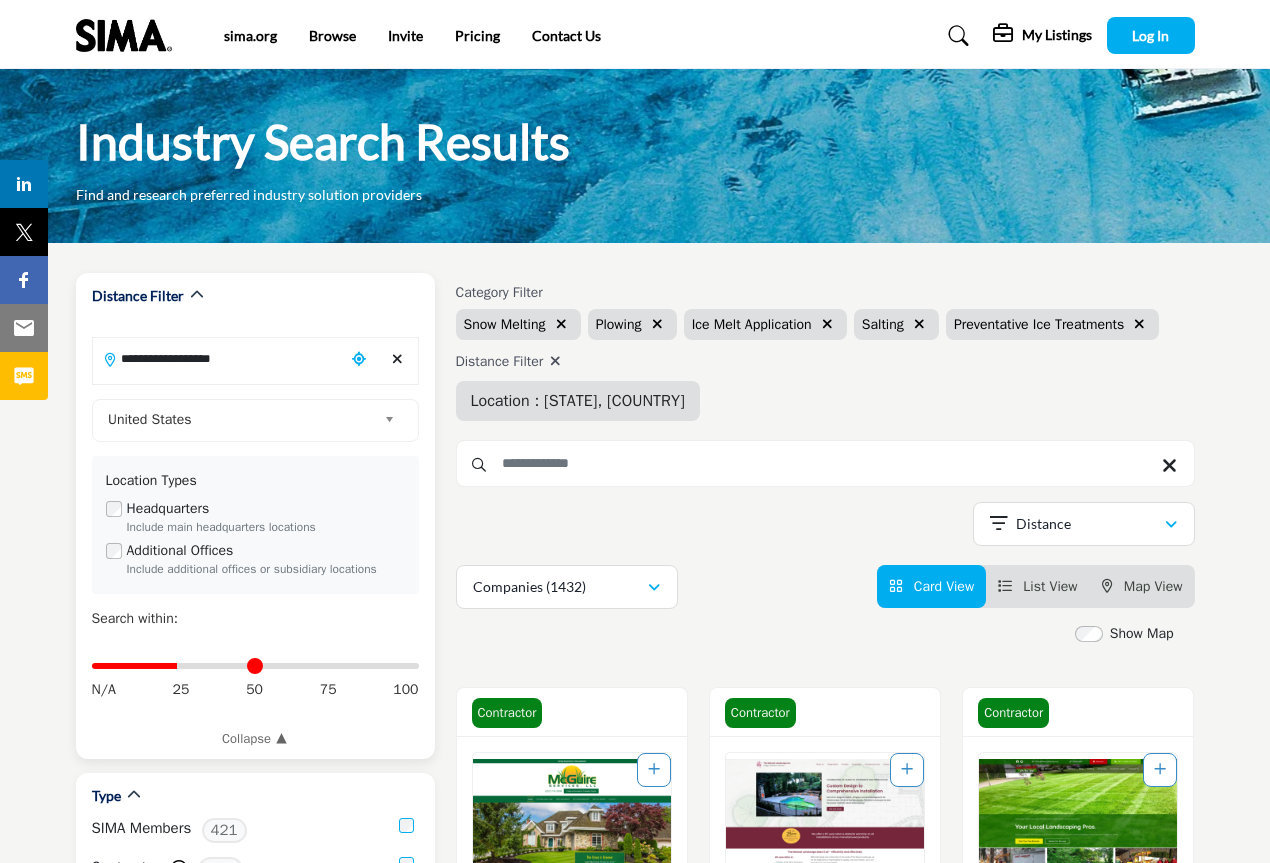 click on "Distance in miles" at bounding box center [255, 666] 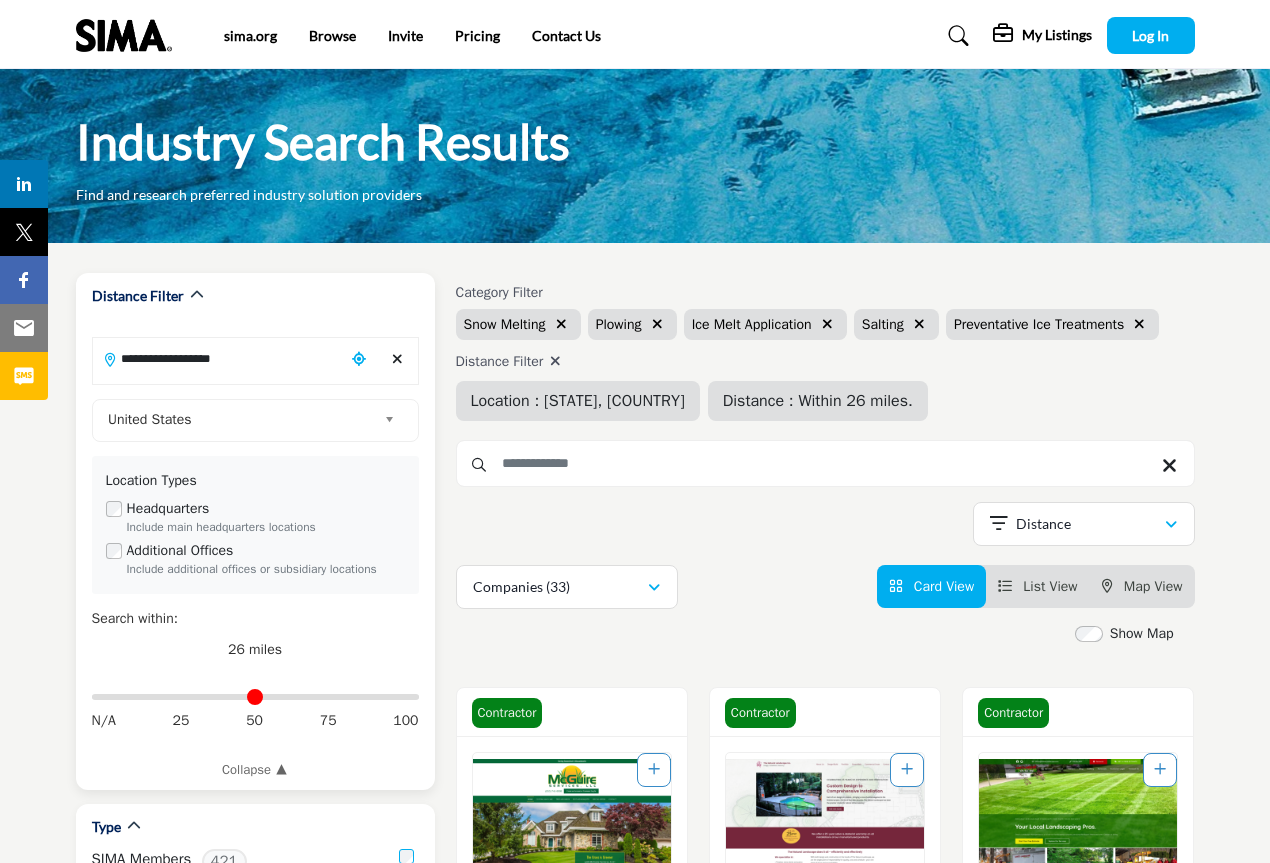 drag, startPoint x: 180, startPoint y: 695, endPoint x: 90, endPoint y: 686, distance: 90.44888 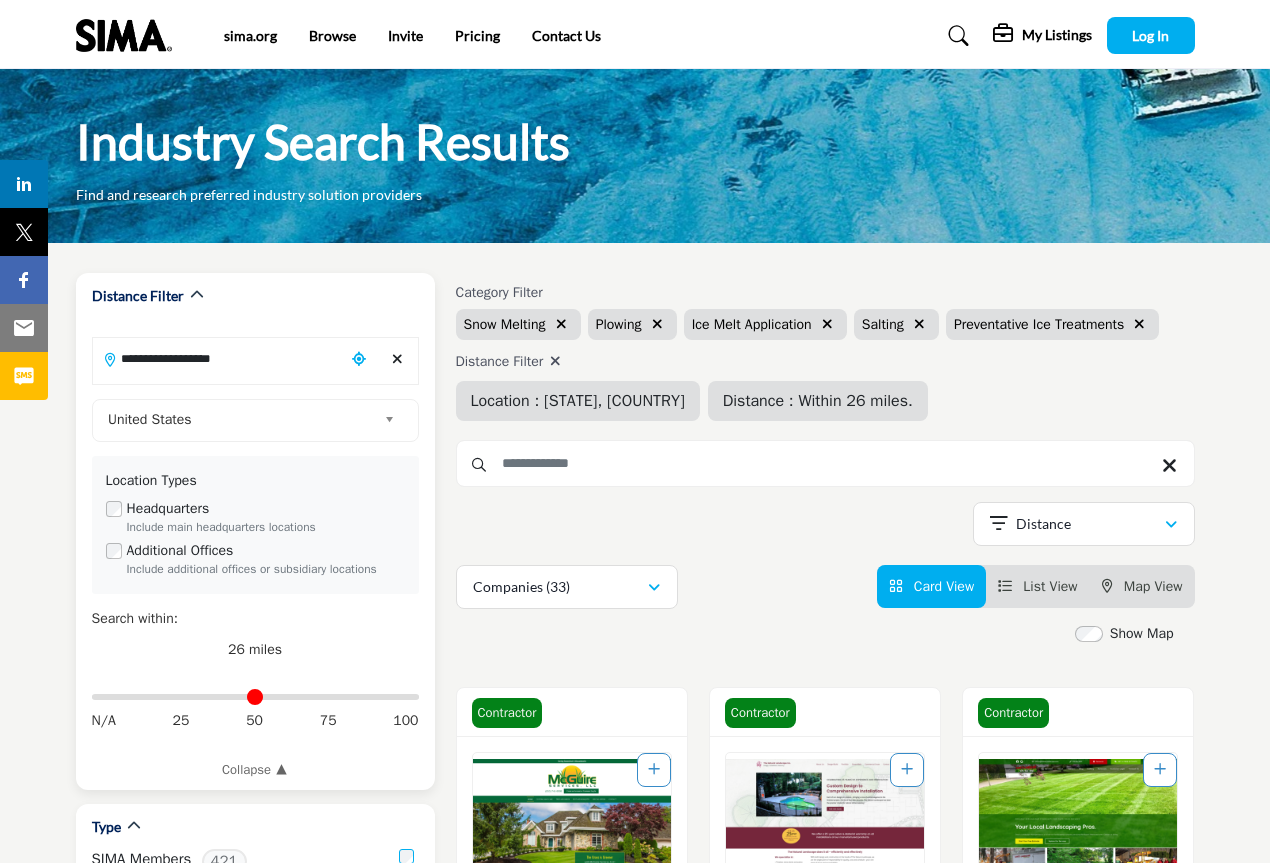 type on "*" 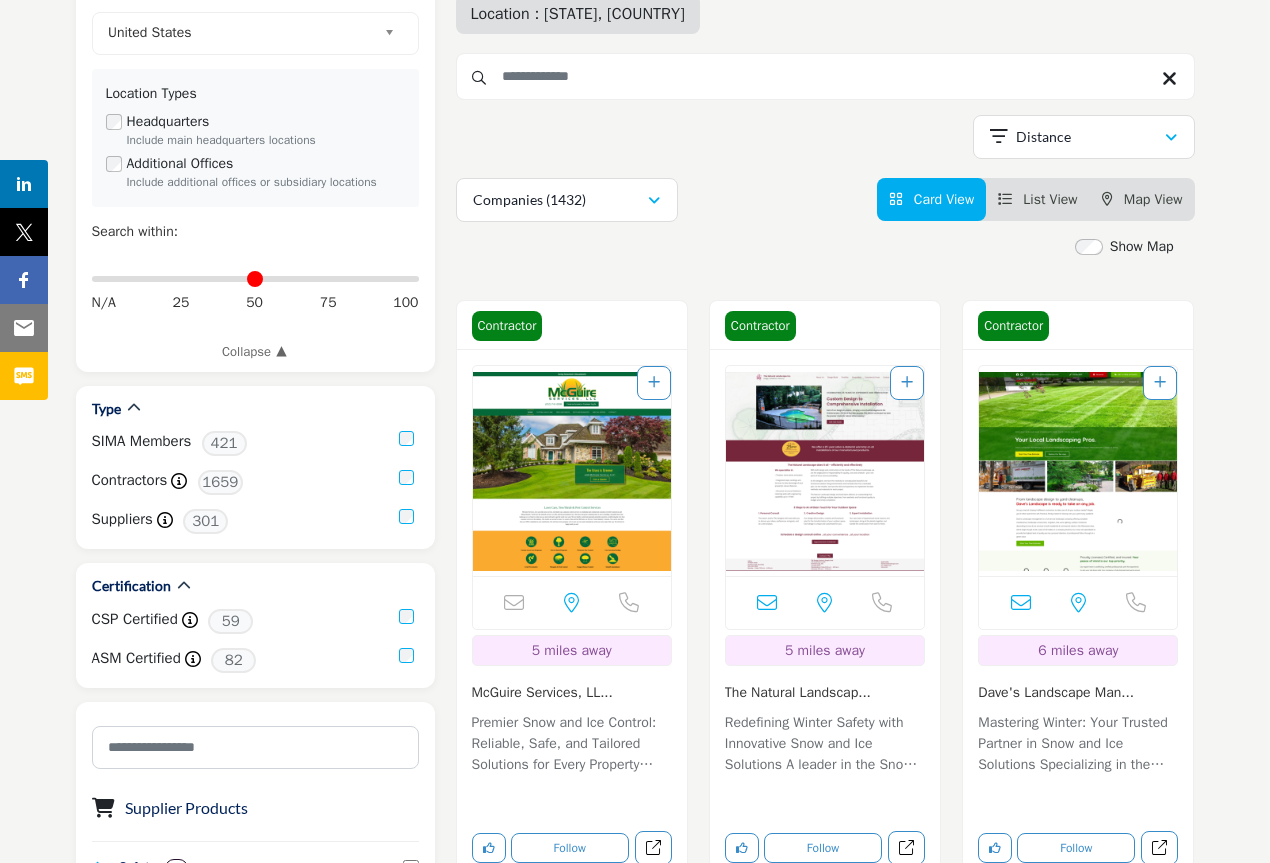 scroll, scrollTop: 421, scrollLeft: 0, axis: vertical 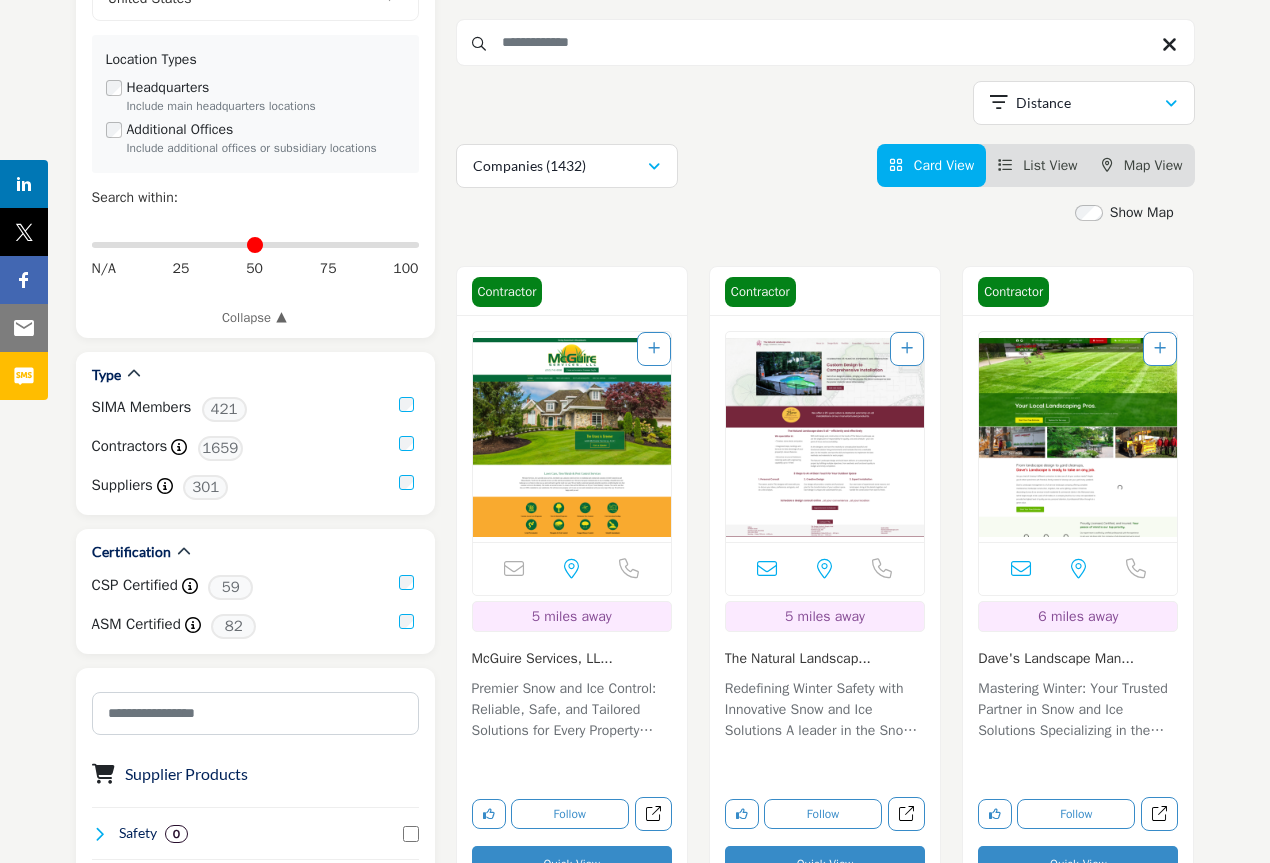 click on "List View" at bounding box center (1050, 165) 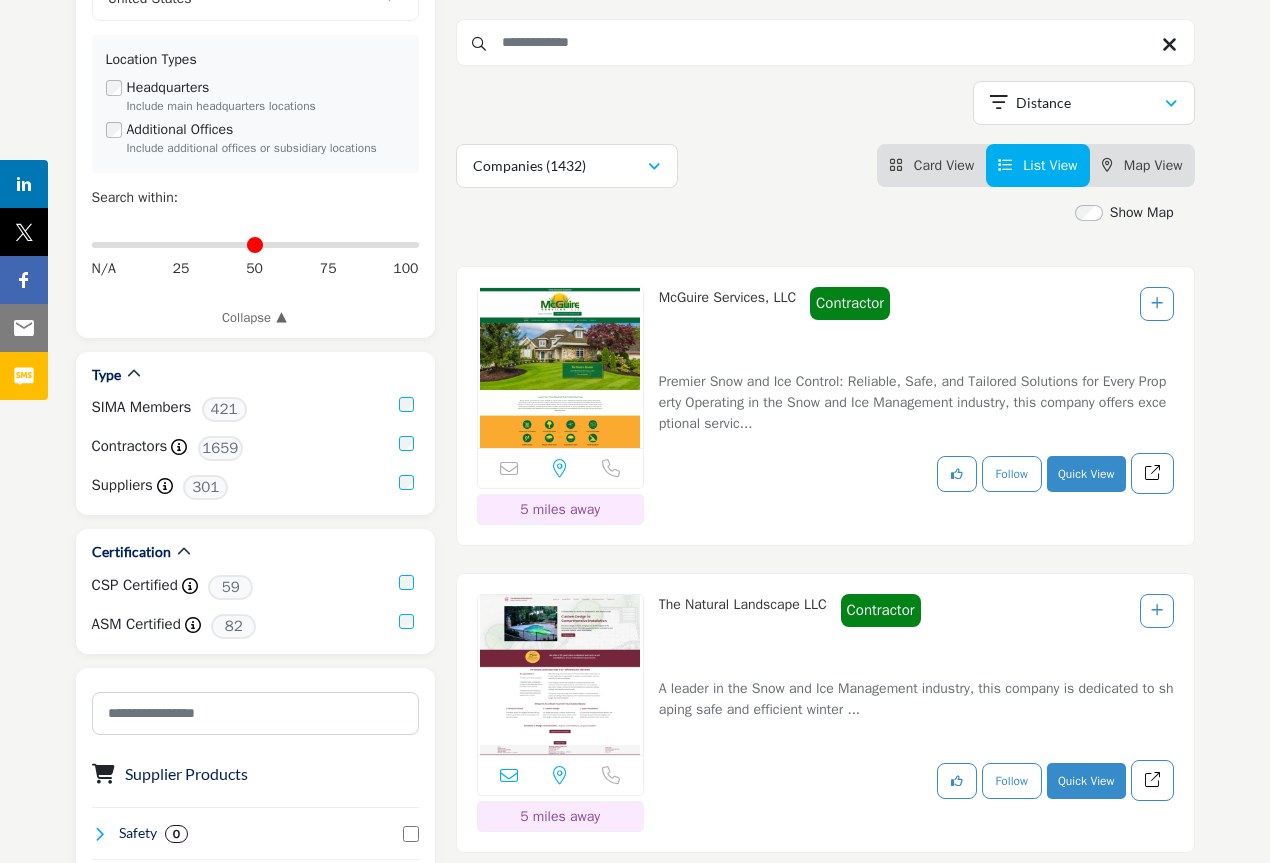 scroll, scrollTop: 483, scrollLeft: 0, axis: vertical 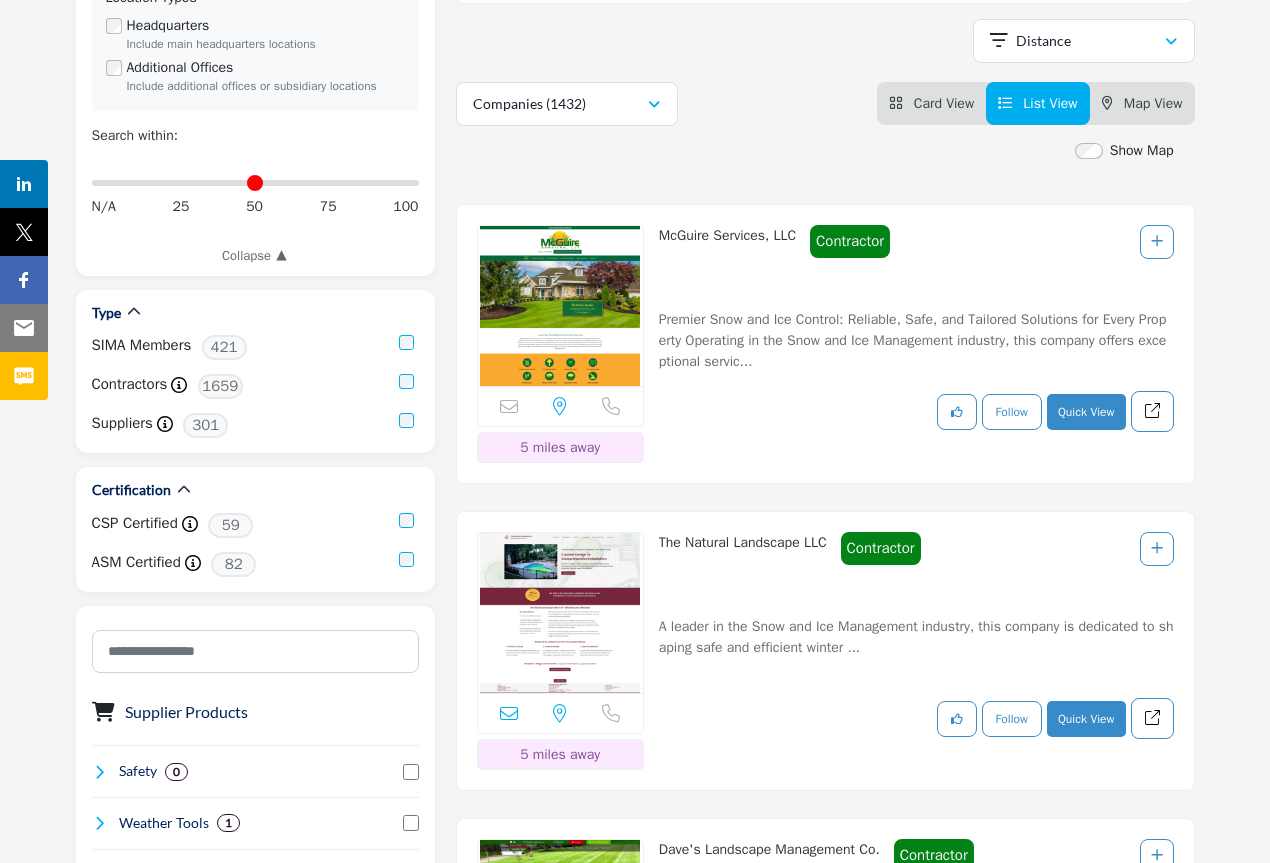 click on "Map View" at bounding box center (1153, 103) 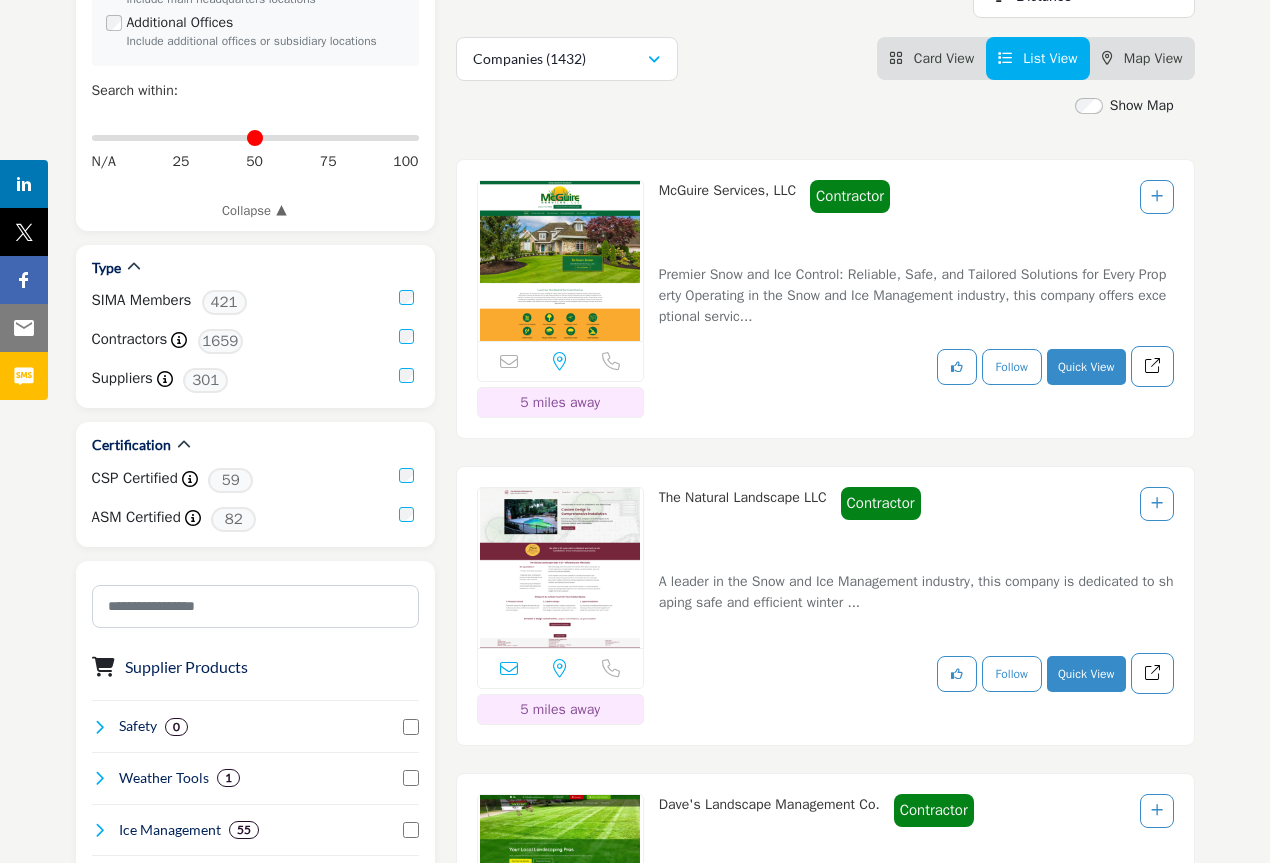 scroll, scrollTop: 519, scrollLeft: 0, axis: vertical 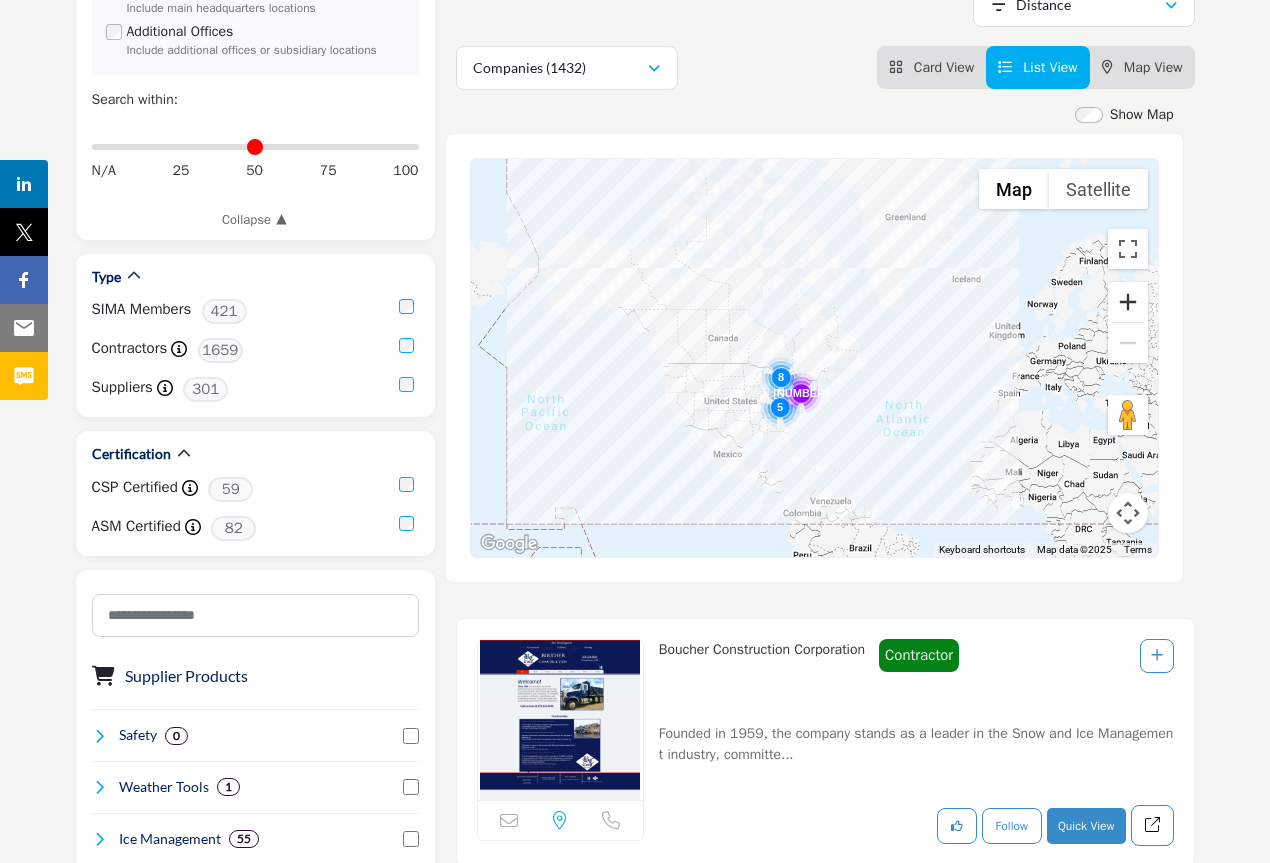 click at bounding box center [1128, 302] 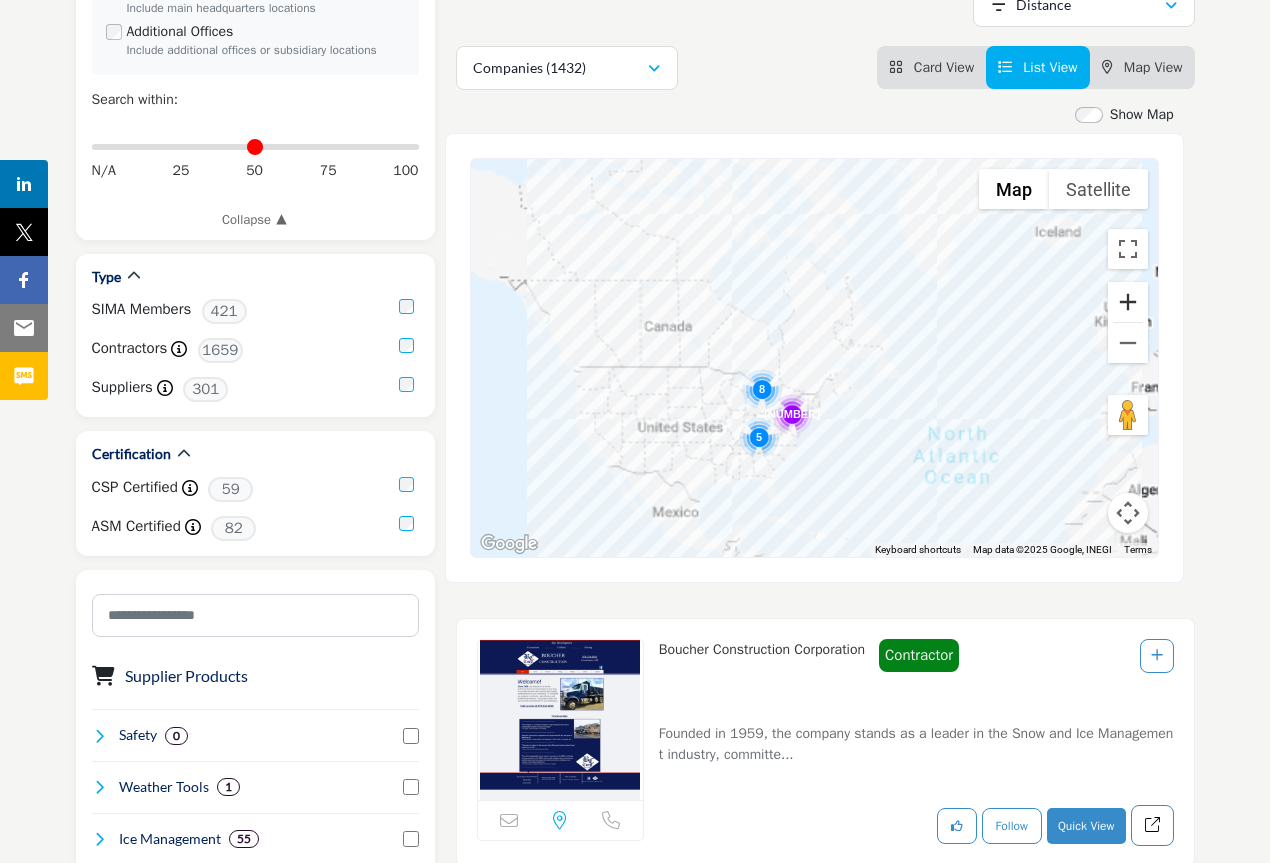 click at bounding box center (1128, 302) 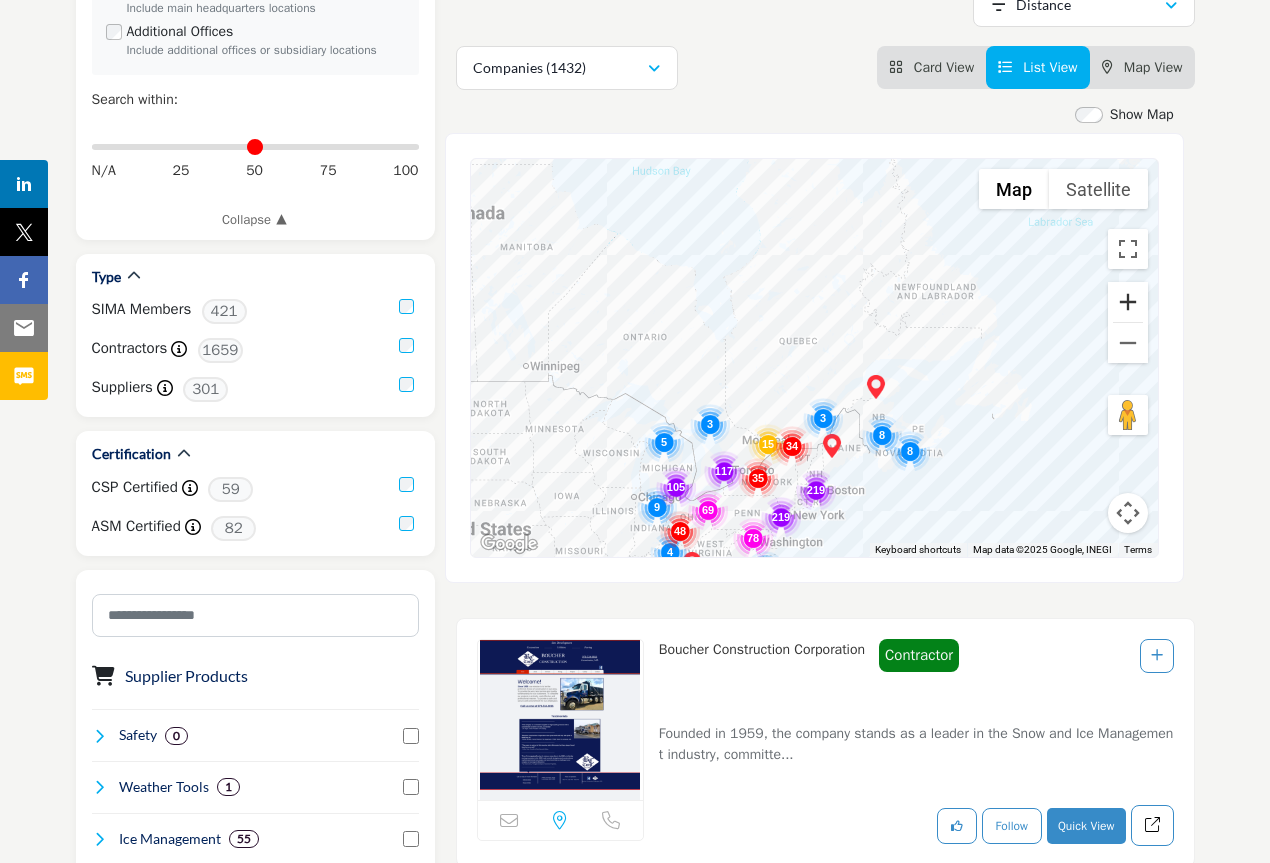 click at bounding box center [1128, 302] 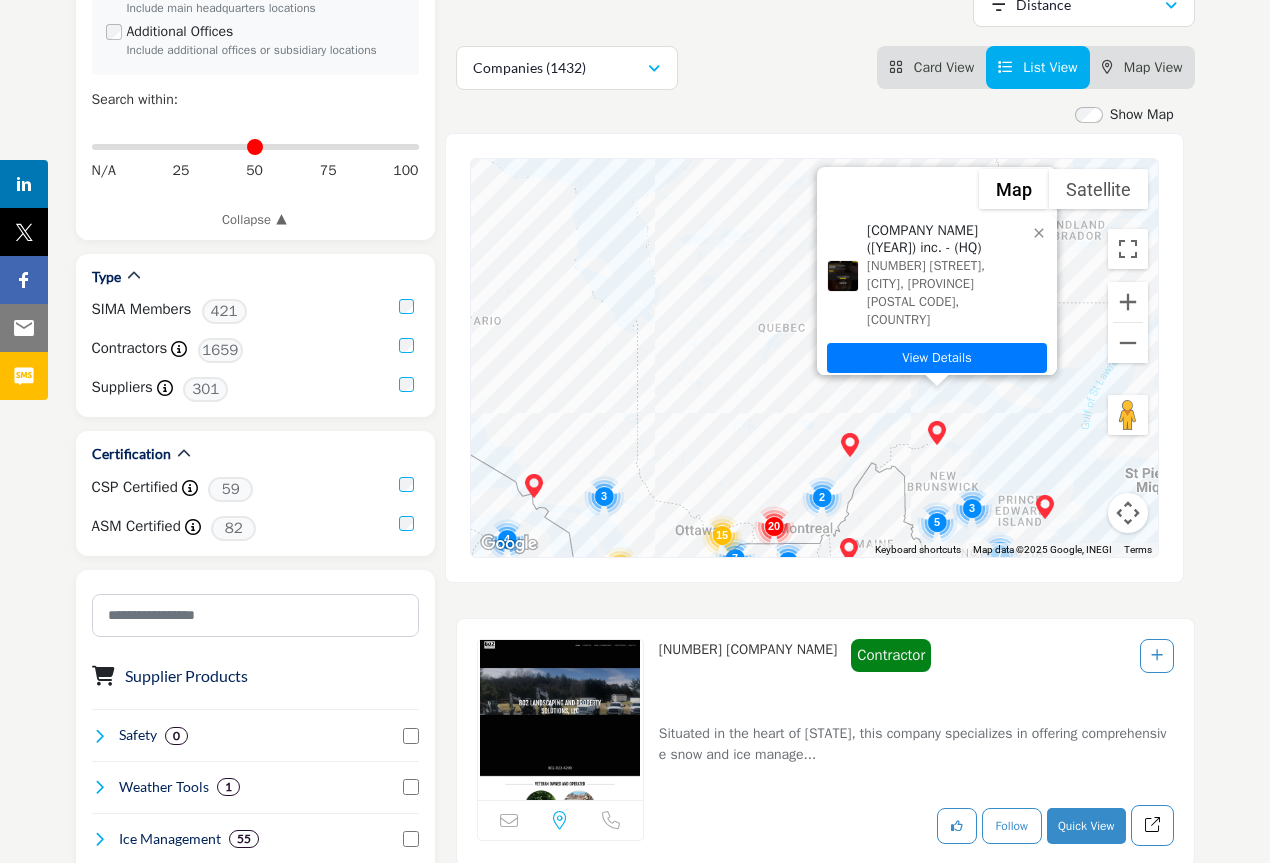 drag, startPoint x: 938, startPoint y: 420, endPoint x: 947, endPoint y: 306, distance: 114.35471 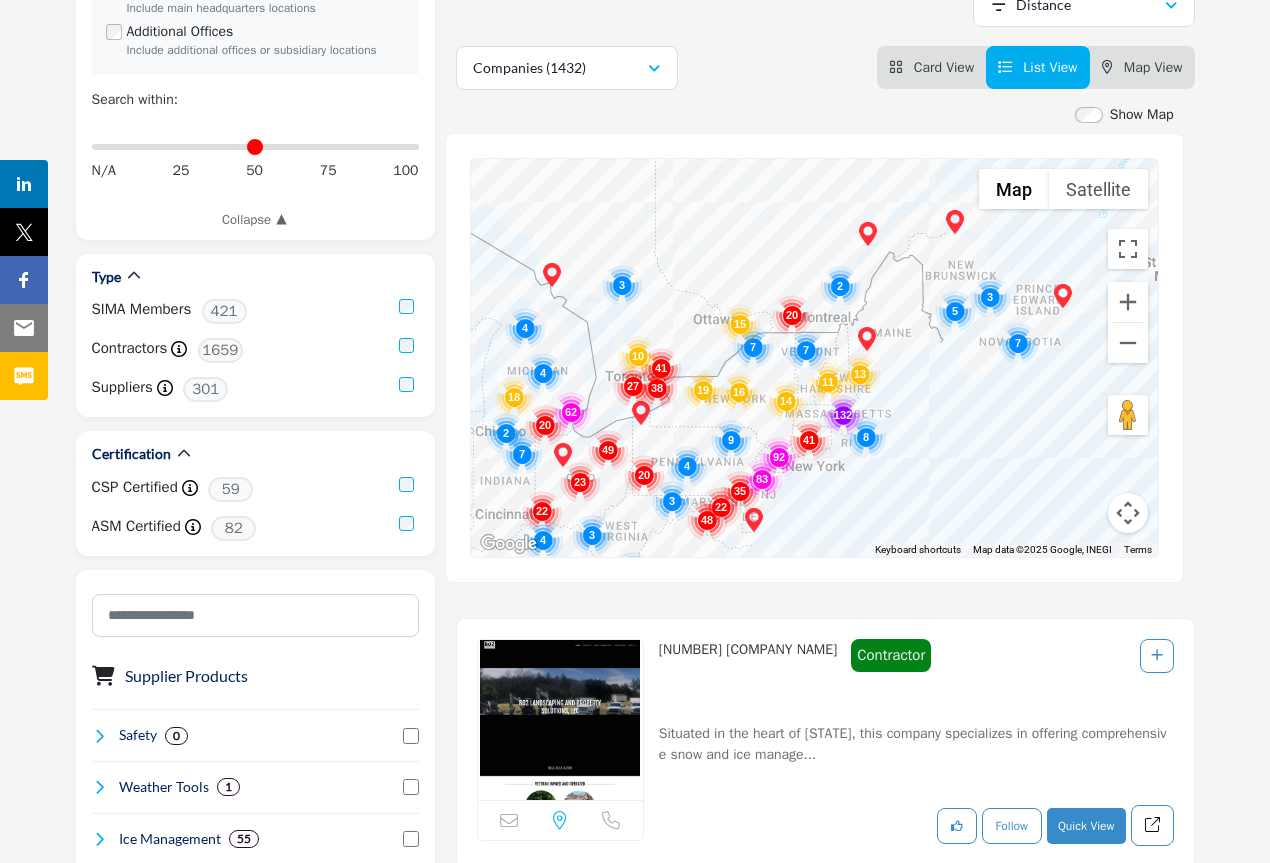 drag, startPoint x: 761, startPoint y: 455, endPoint x: 776, endPoint y: 223, distance: 232.4844 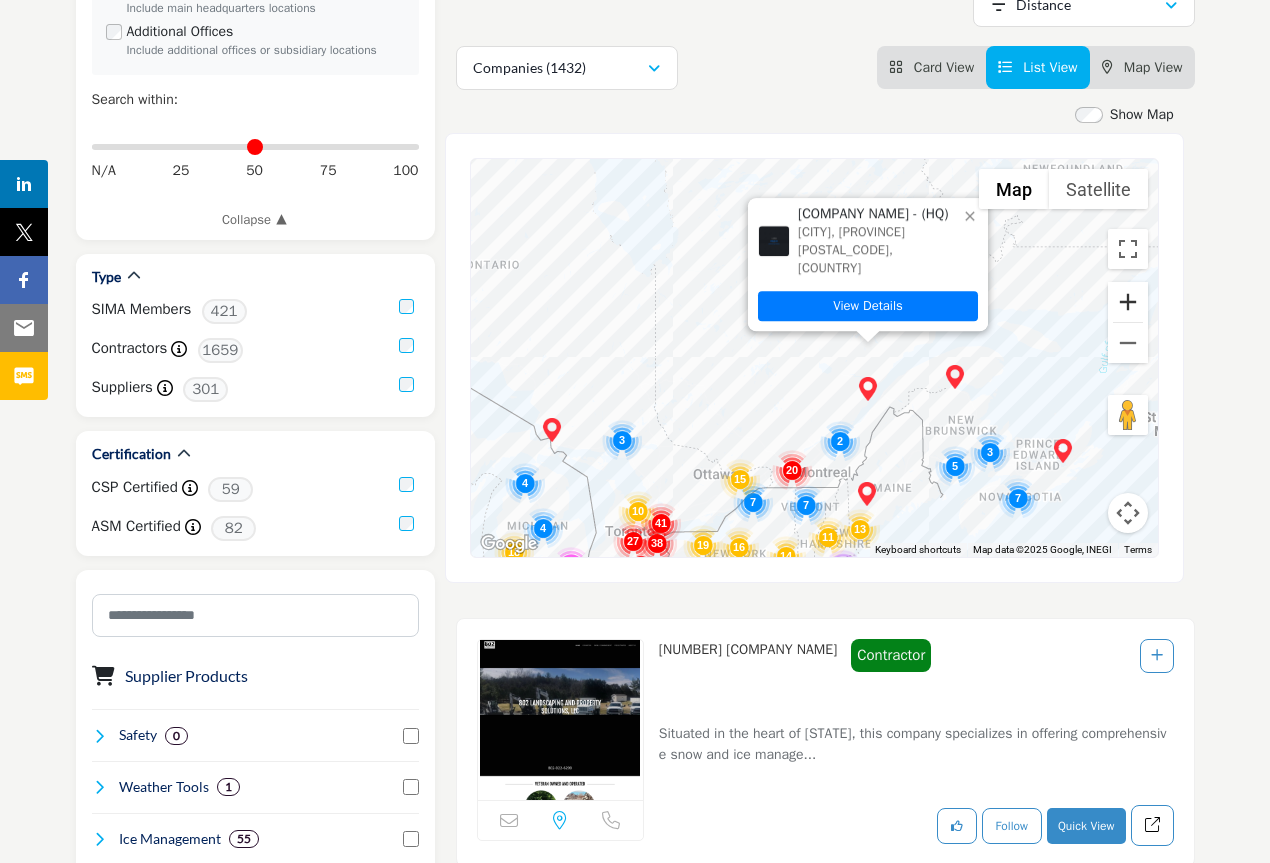 click at bounding box center [1128, 302] 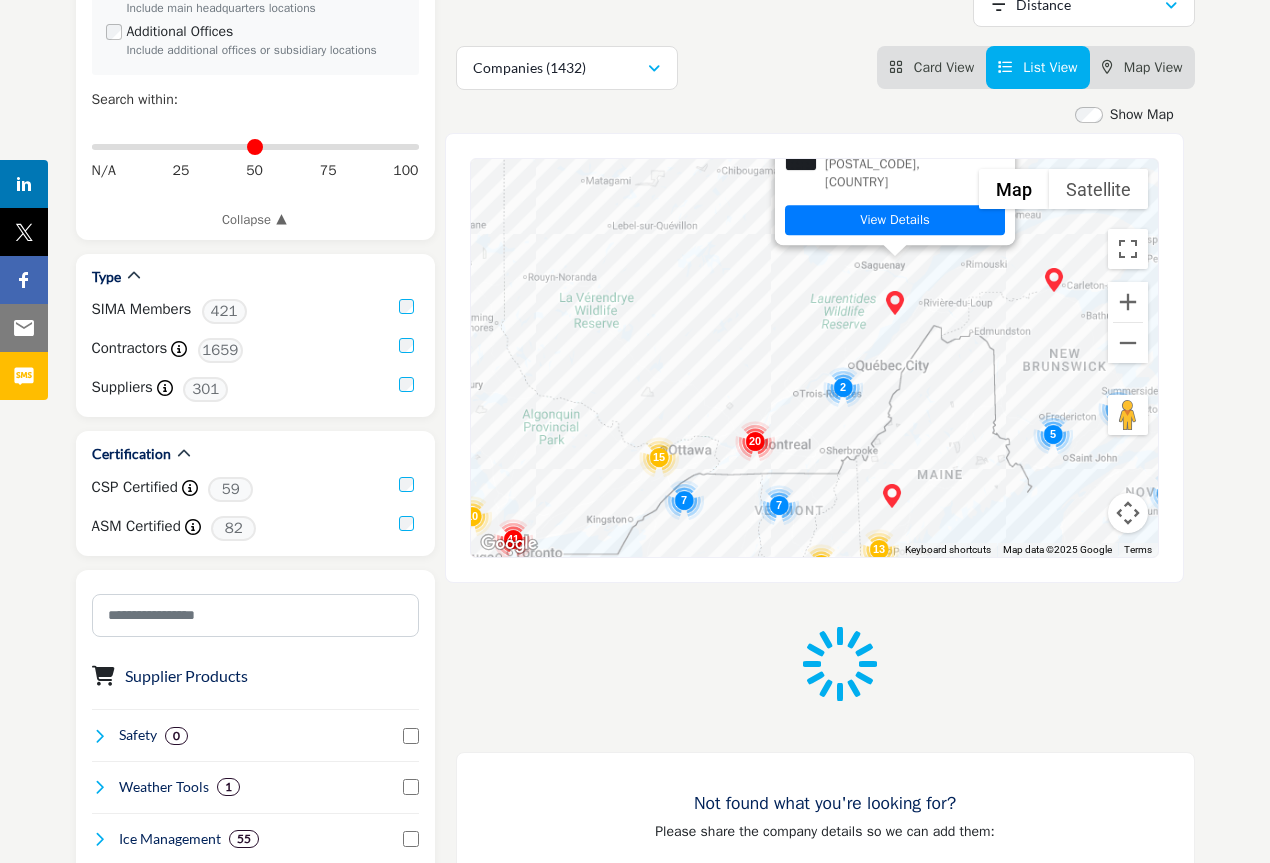 drag, startPoint x: 926, startPoint y: 424, endPoint x: 908, endPoint y: 300, distance: 125.299644 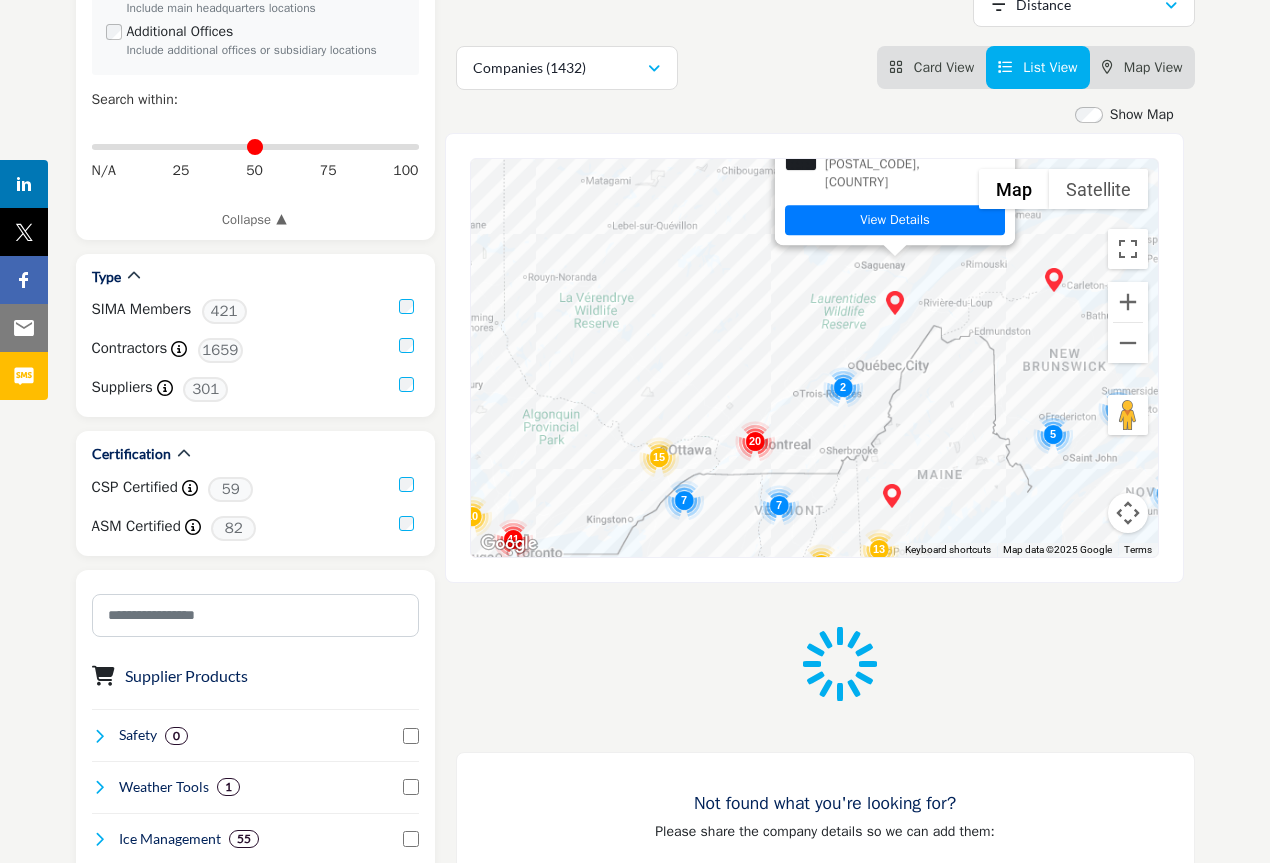click on "Solutions Anexa  - (HQ)
[CITY], [PROVINCE] [POSTAL_CODE], [COUNTRY]
View Details" at bounding box center (814, 358) 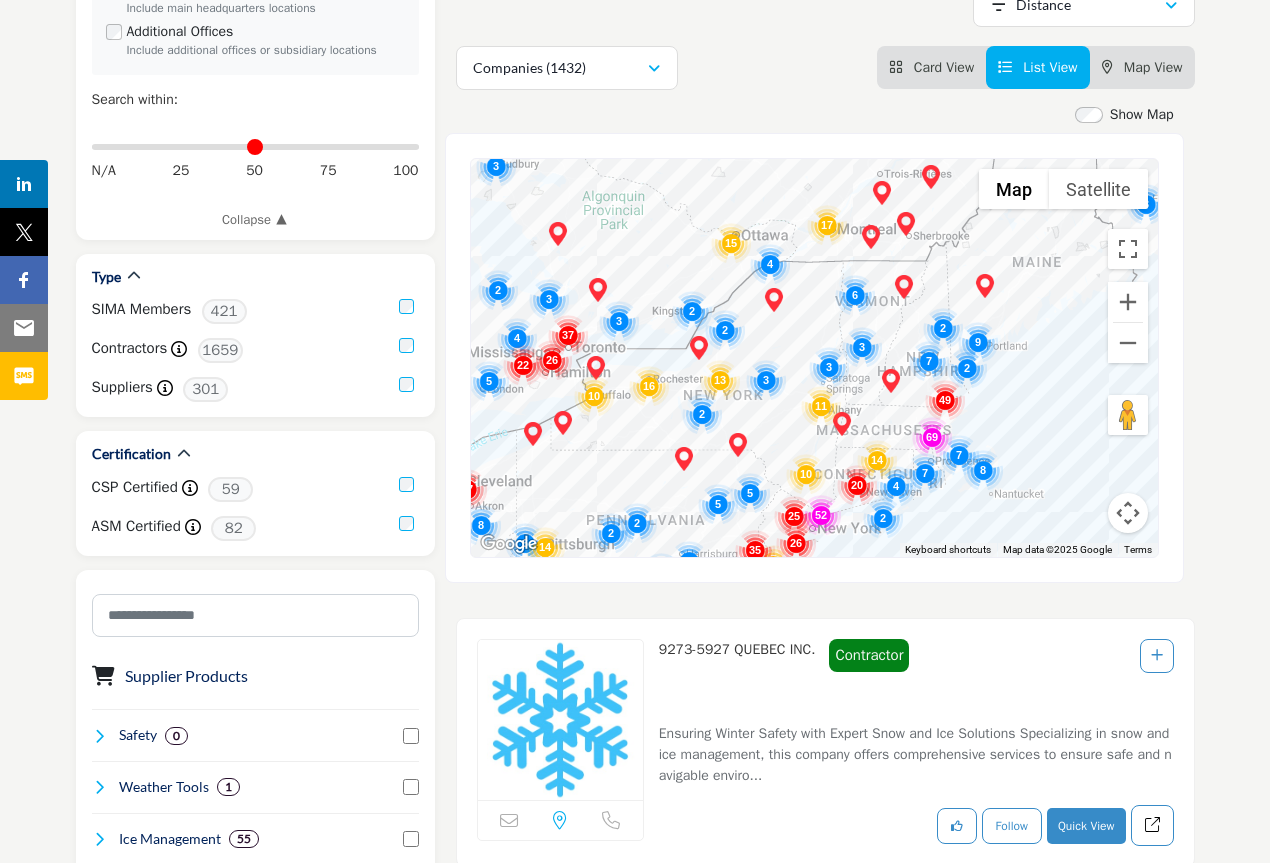 drag, startPoint x: 726, startPoint y: 463, endPoint x: 808, endPoint y: 93, distance: 378.97757 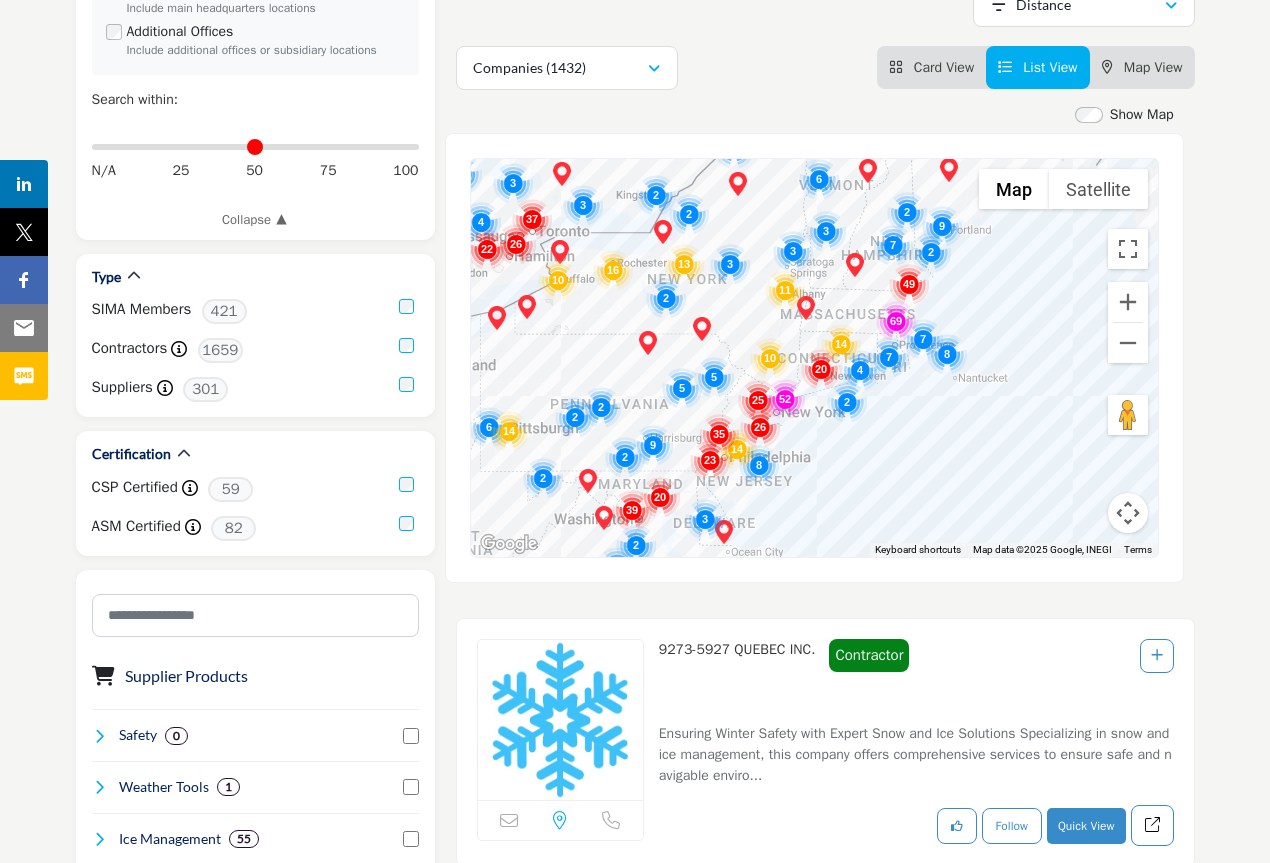 drag, startPoint x: 911, startPoint y: 417, endPoint x: 873, endPoint y: 295, distance: 127.78106 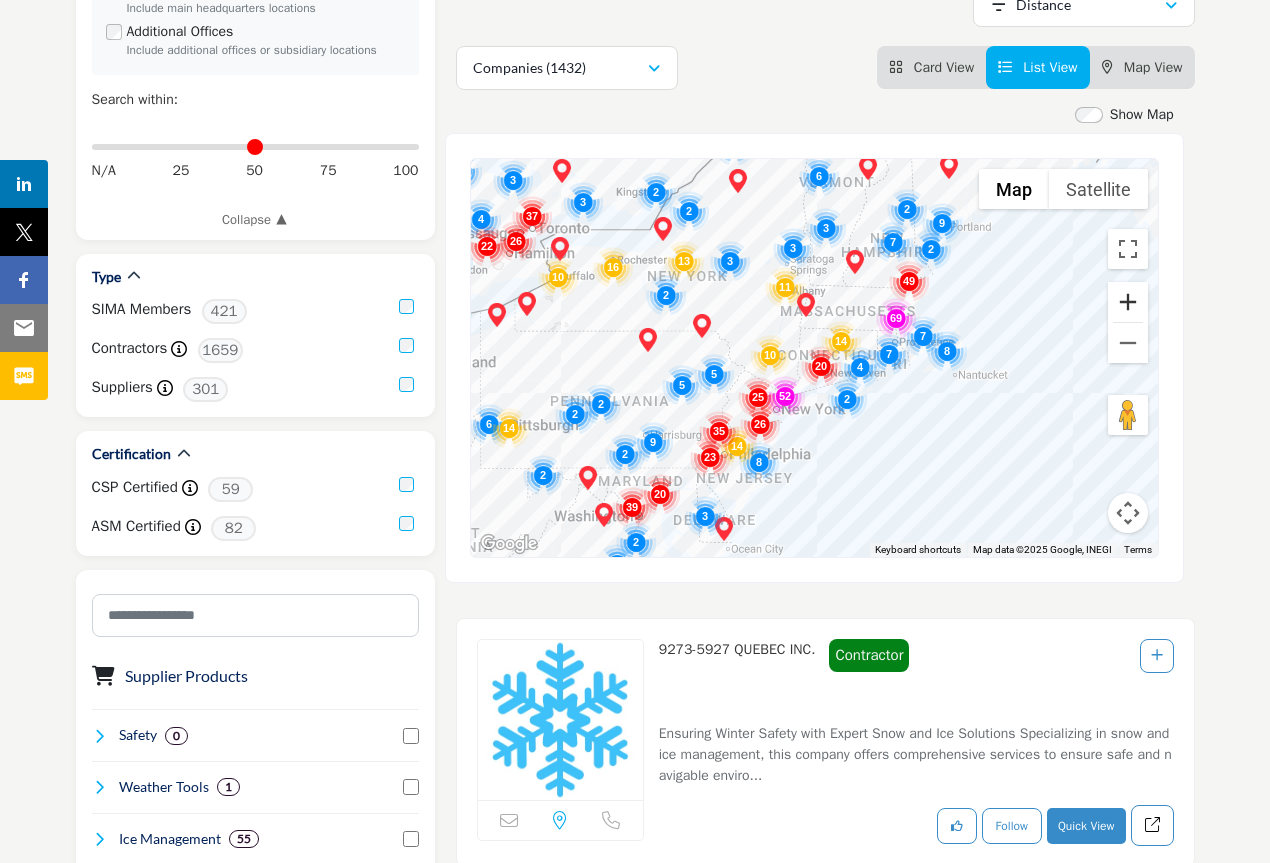 click at bounding box center (1128, 302) 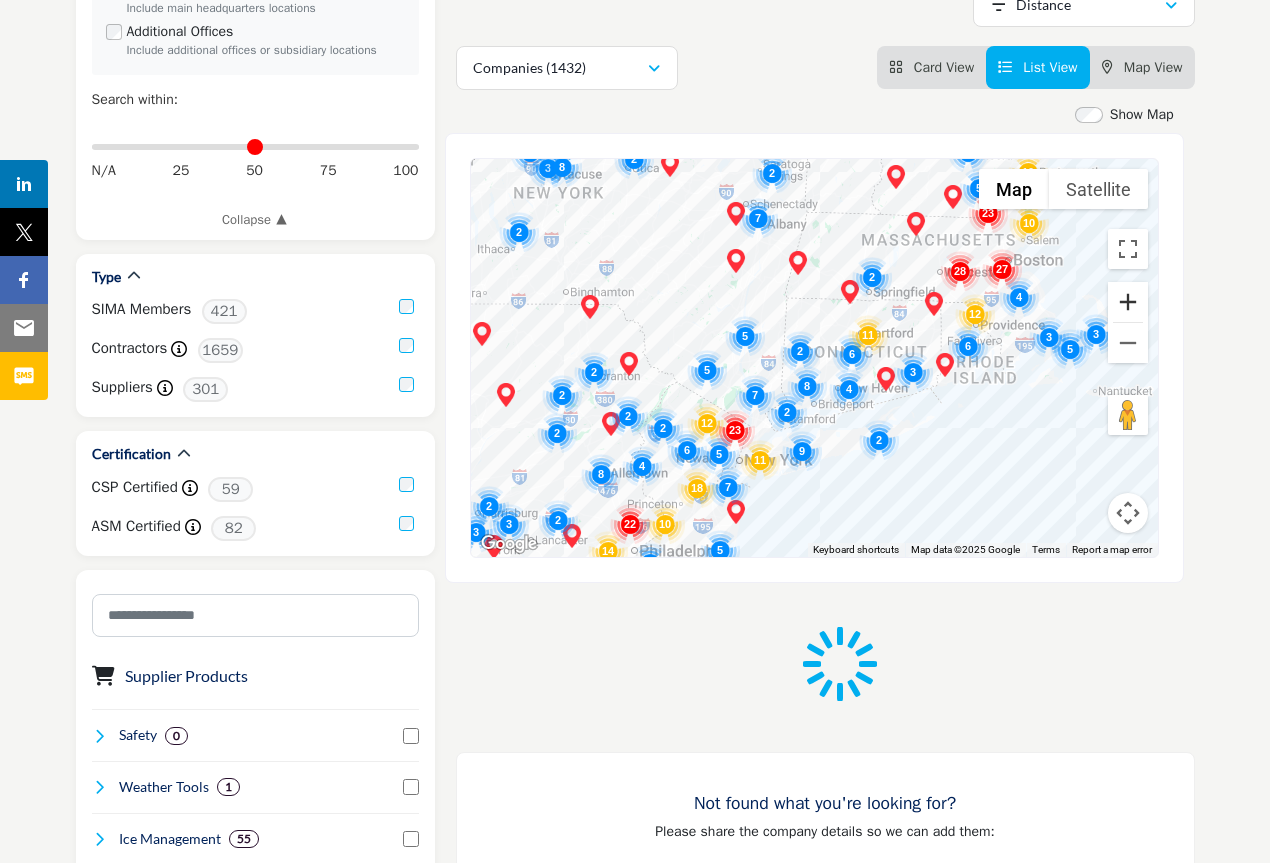 click at bounding box center [1128, 302] 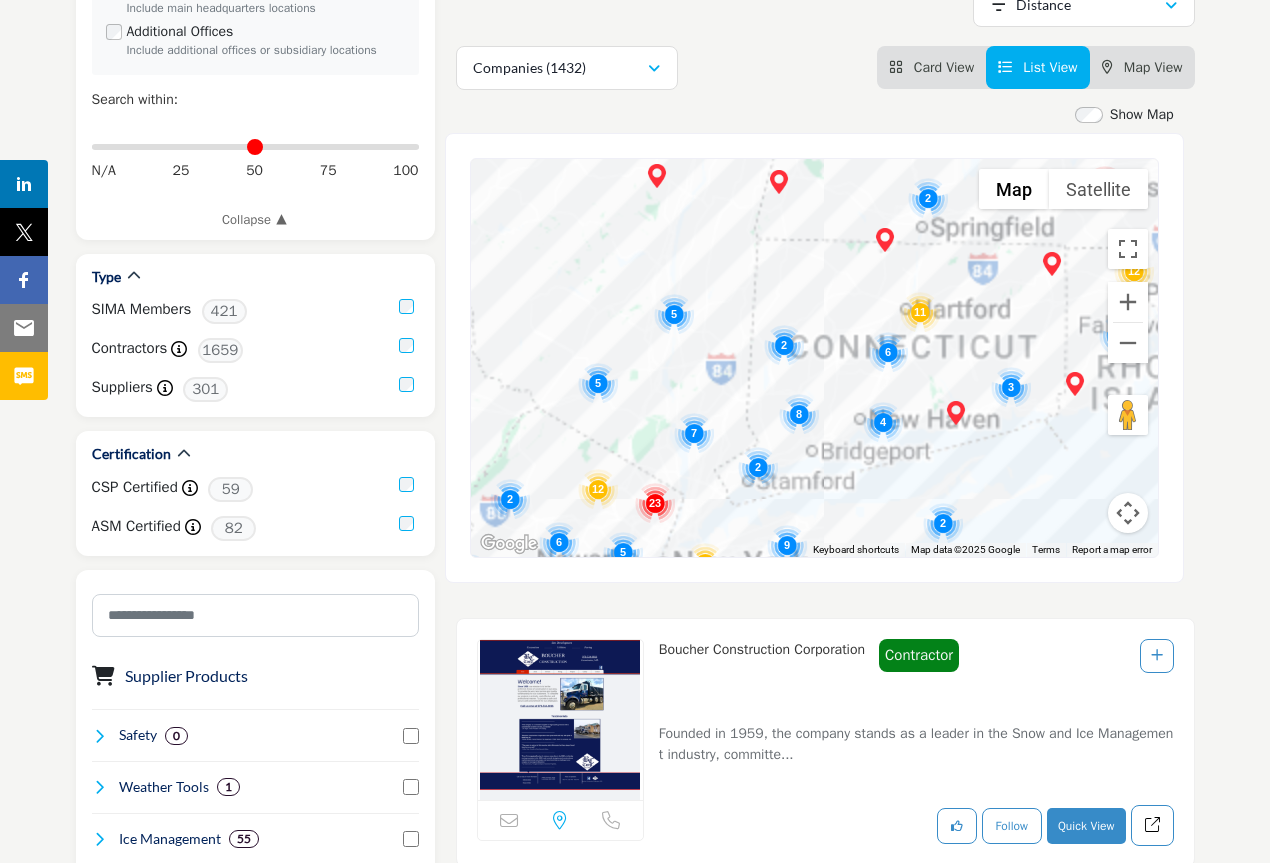 click at bounding box center (814, 358) 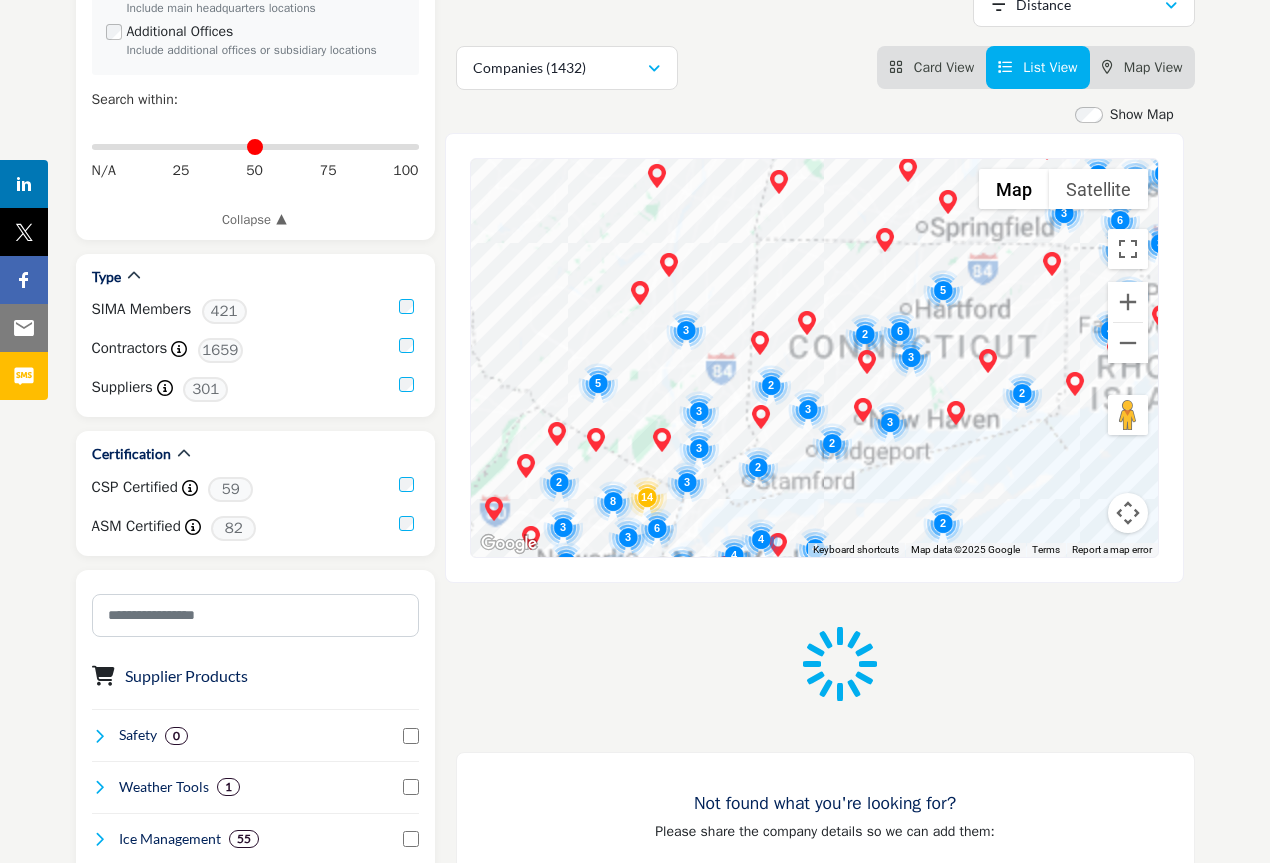 drag, startPoint x: 850, startPoint y: 408, endPoint x: 815, endPoint y: 429, distance: 40.81666 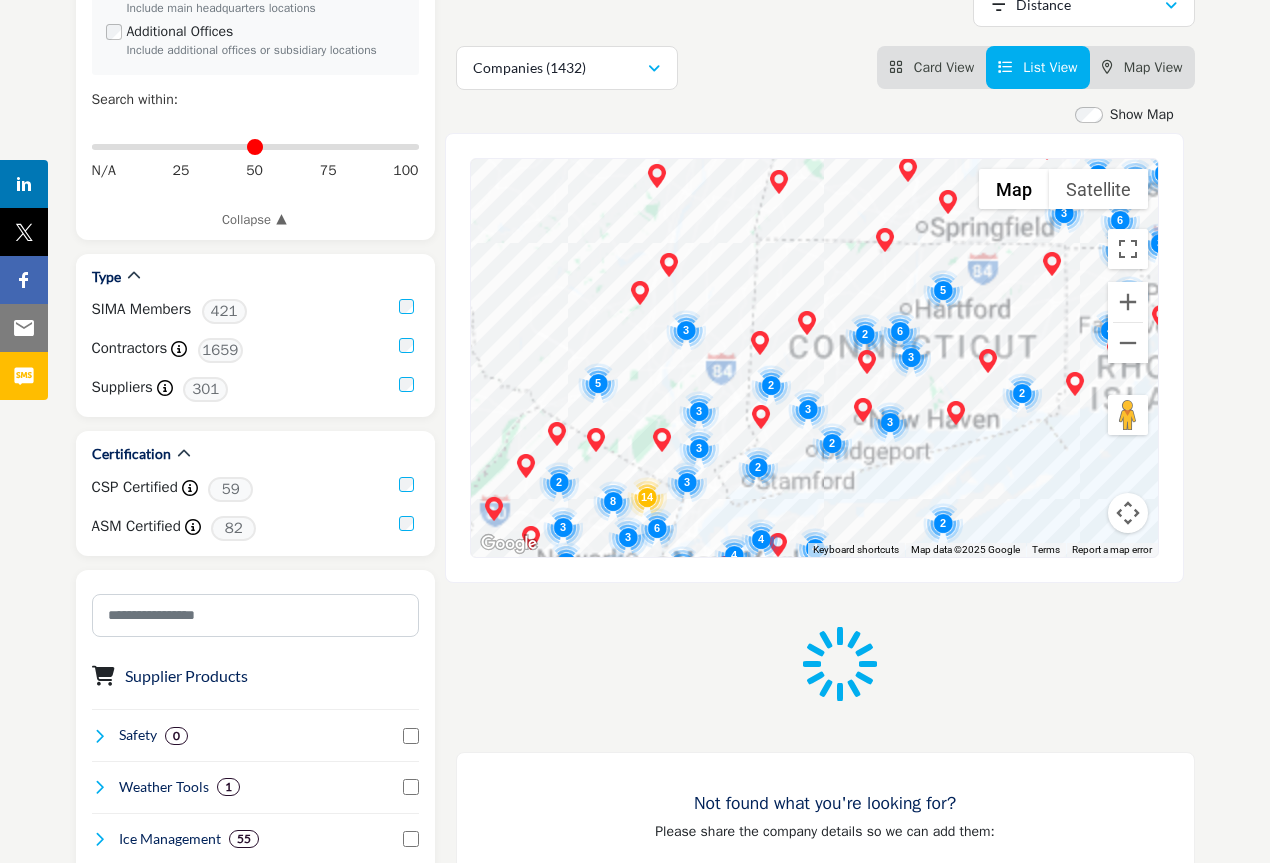 click at bounding box center (814, 358) 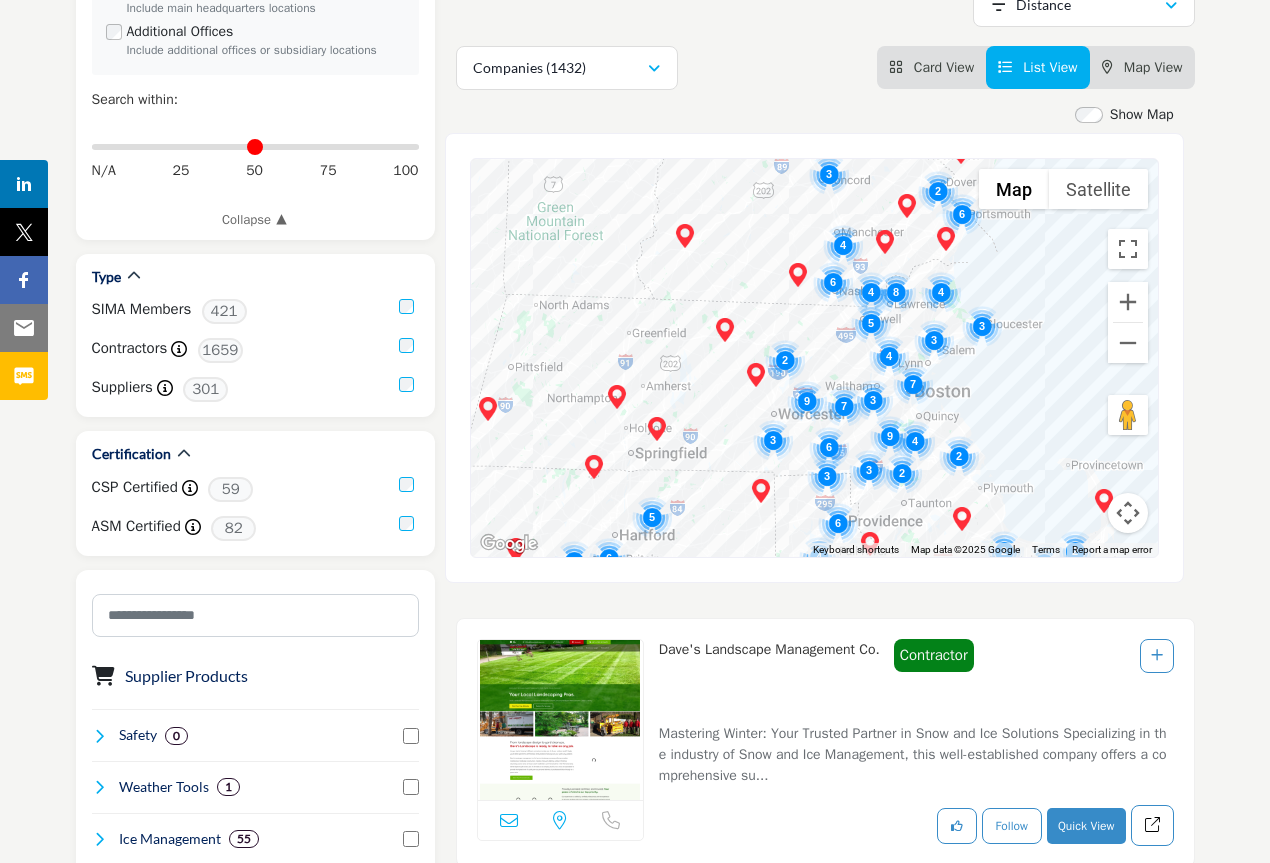 drag, startPoint x: 1004, startPoint y: 312, endPoint x: 713, endPoint y: 539, distance: 369.06638 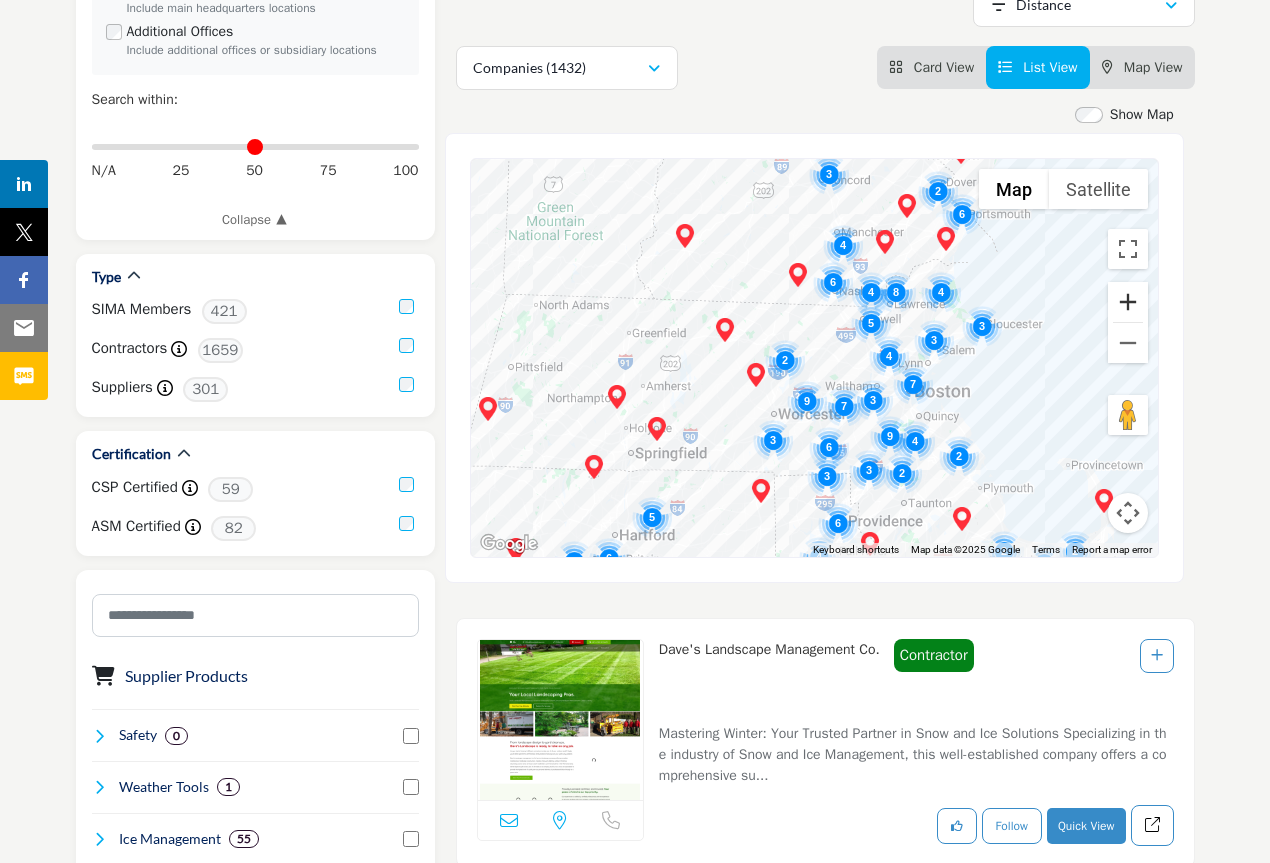 click at bounding box center [1128, 302] 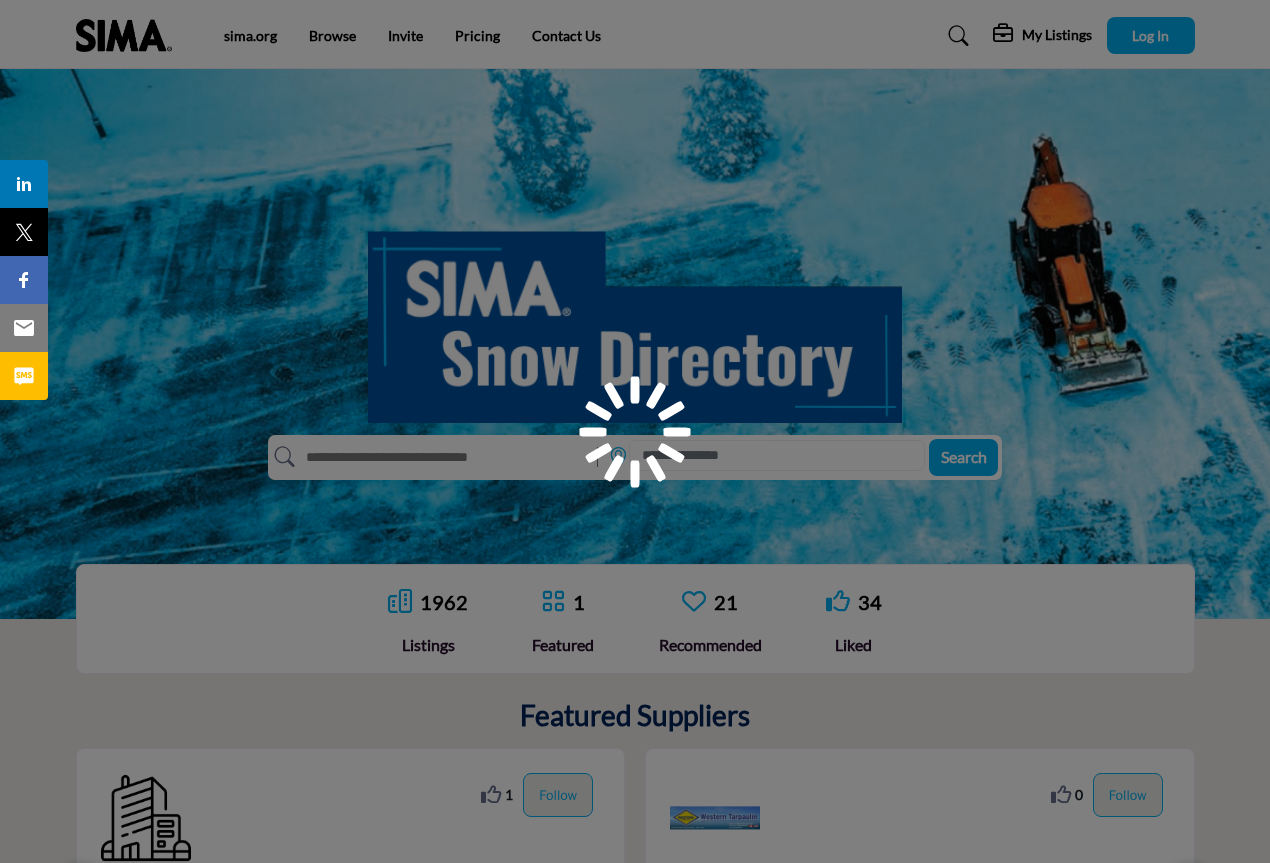 scroll, scrollTop: 0, scrollLeft: 0, axis: both 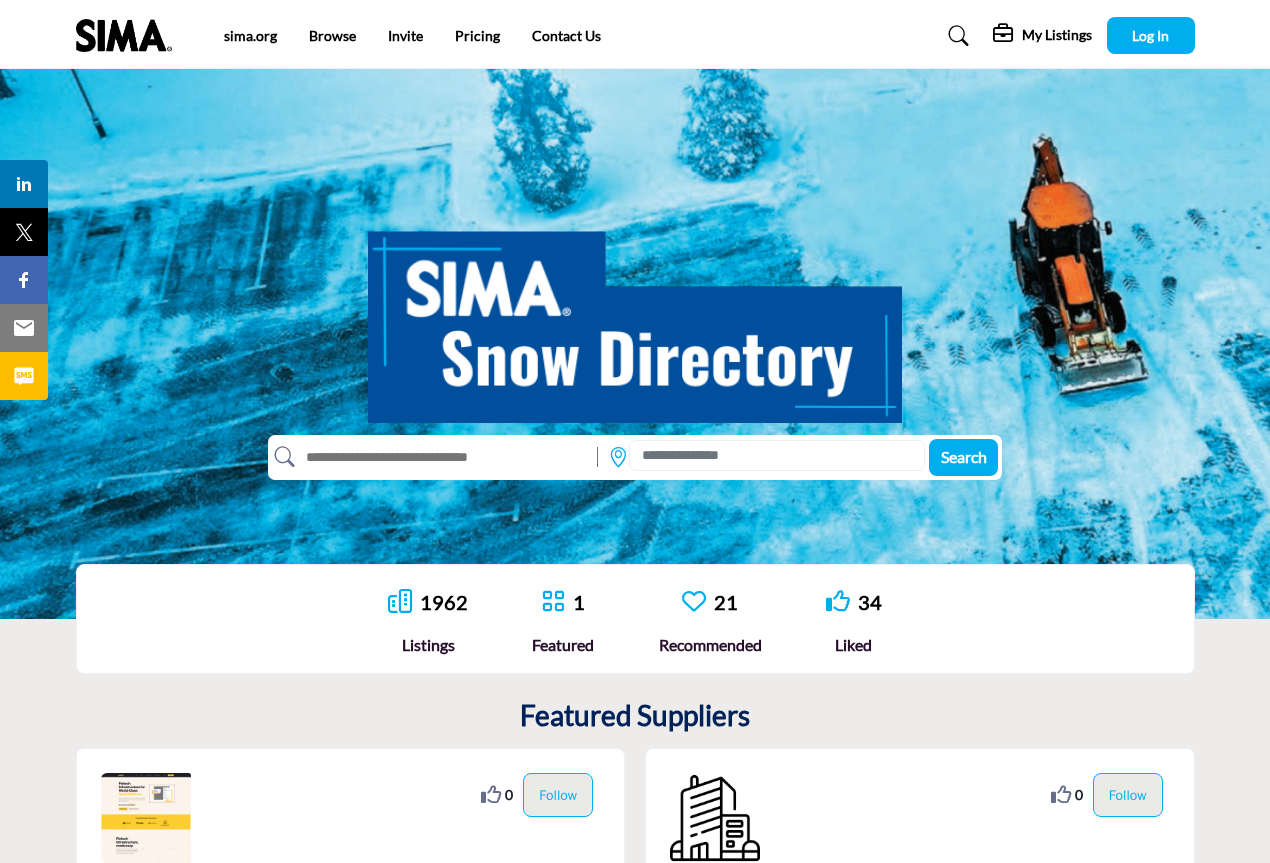 click at bounding box center [441, 457] 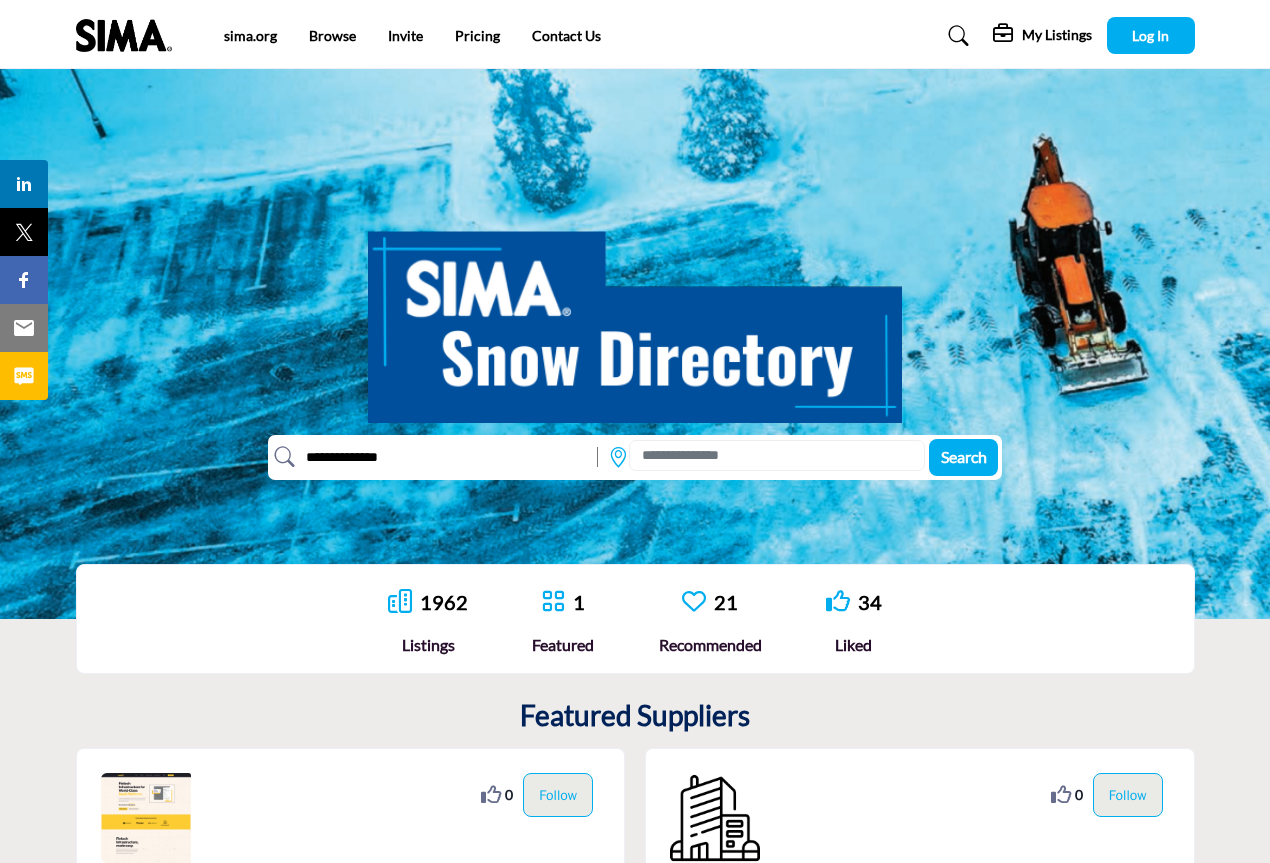 type on "**********" 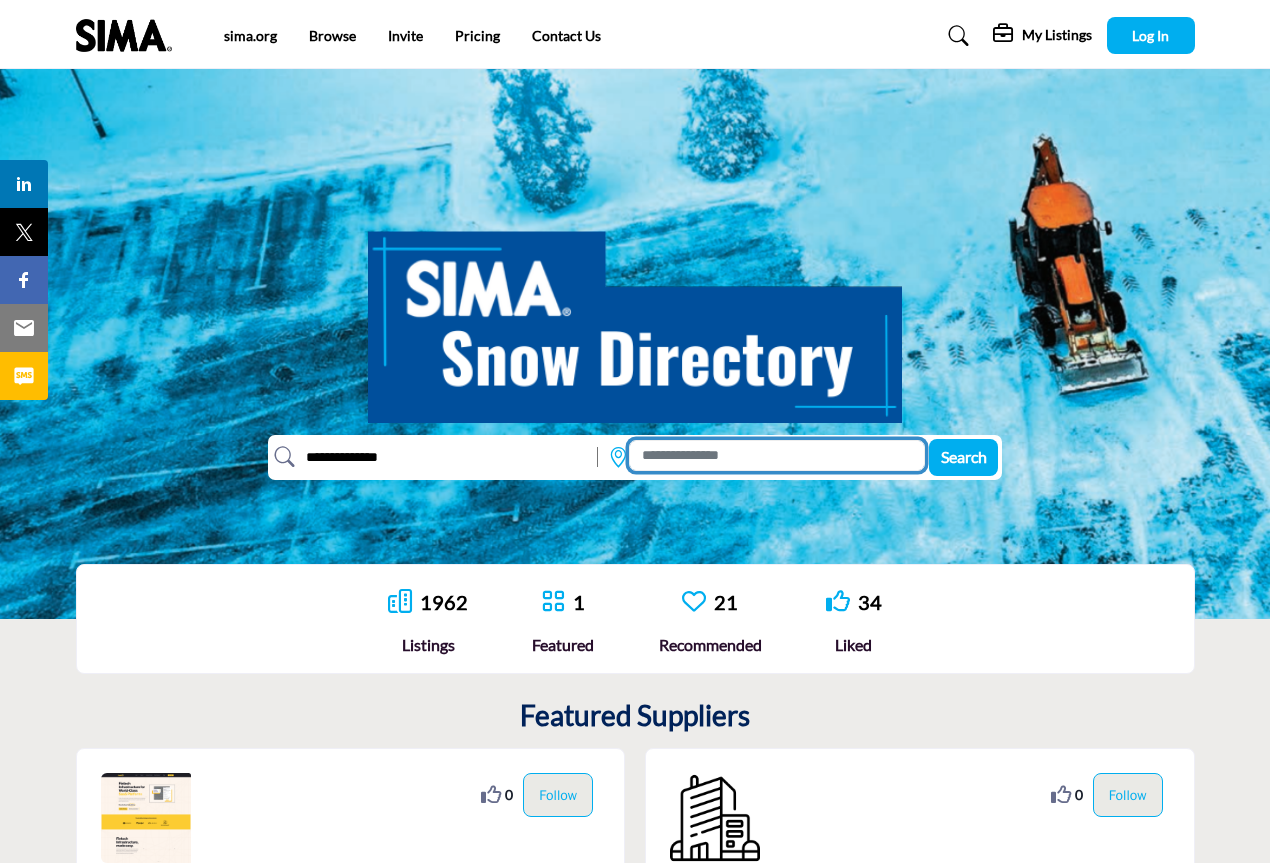 click at bounding box center (777, 455) 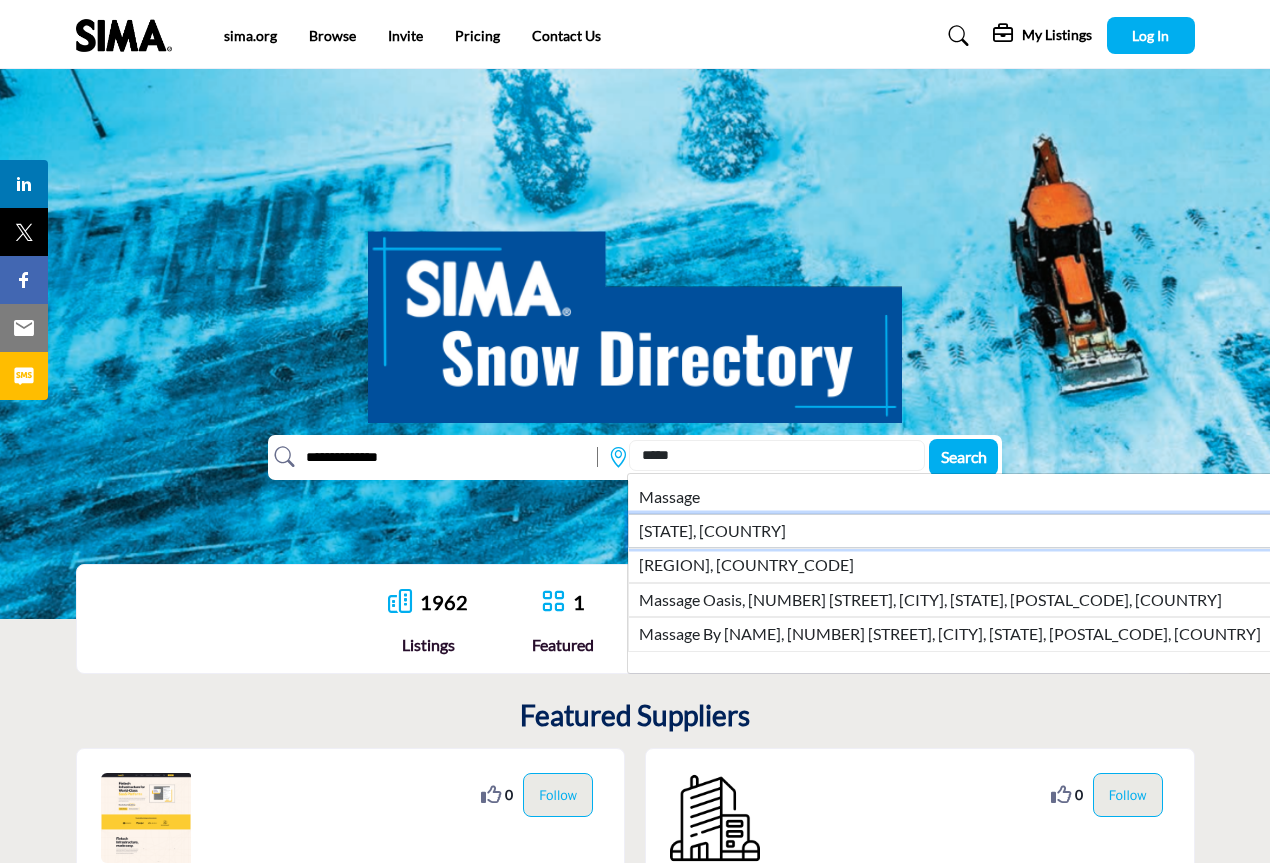 click on "Massachusetts, USA" at bounding box center [950, 531] 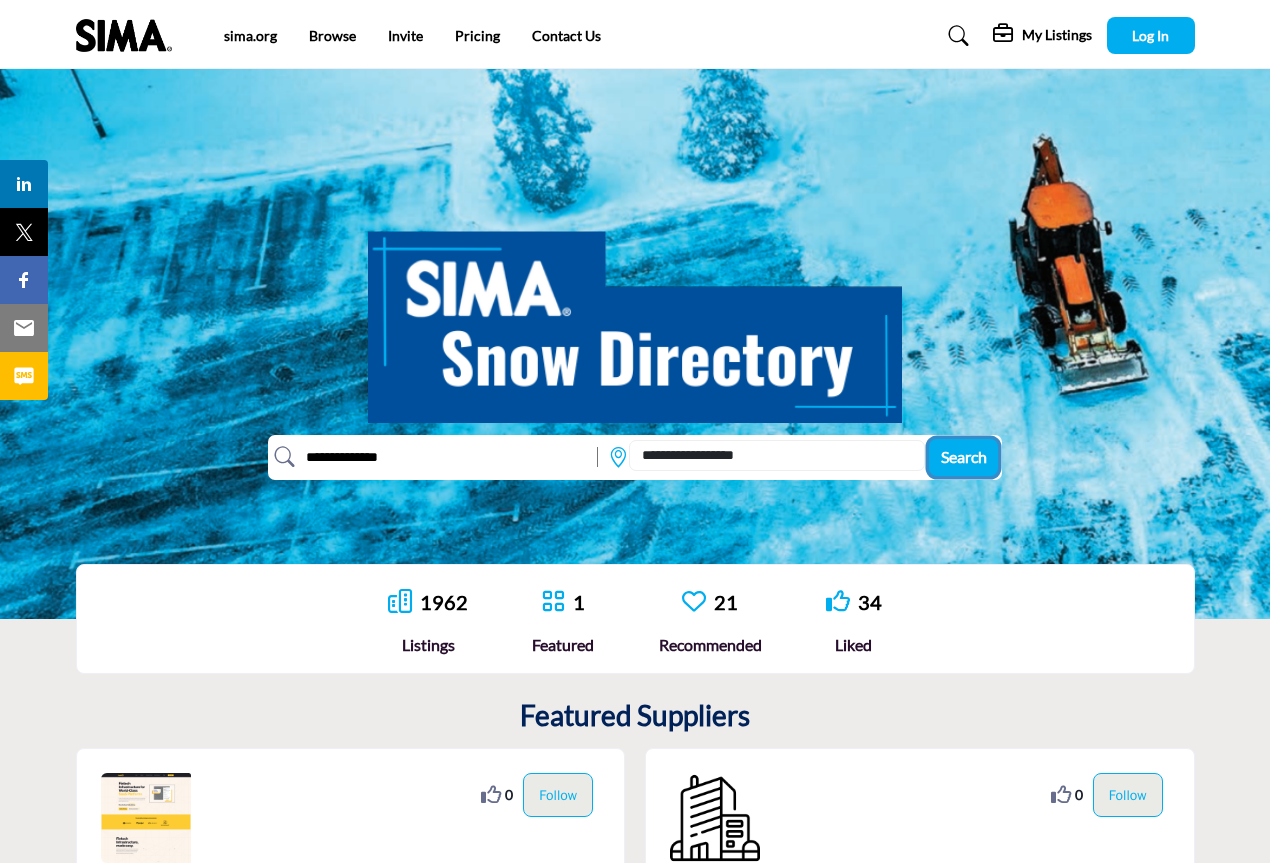 click on "Search" at bounding box center (964, 456) 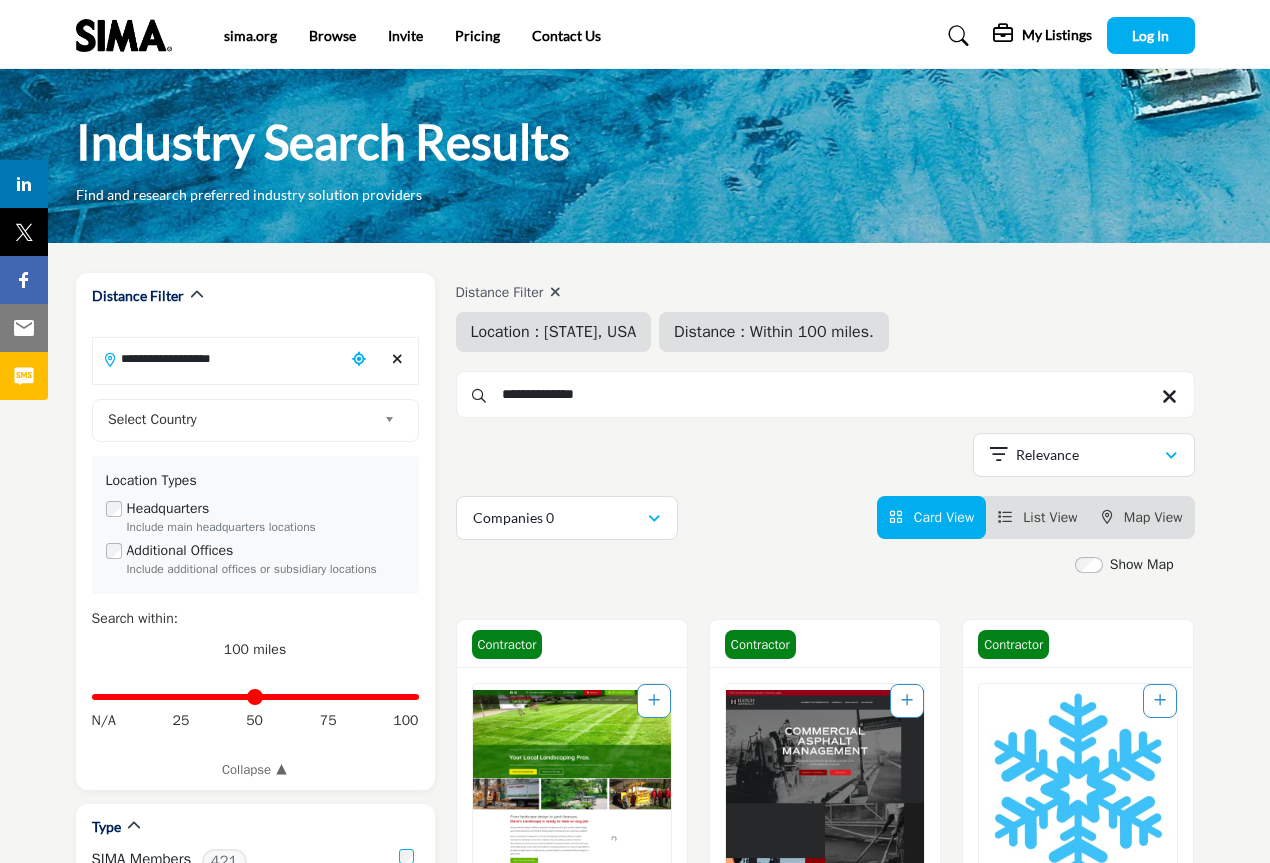 scroll, scrollTop: 0, scrollLeft: 0, axis: both 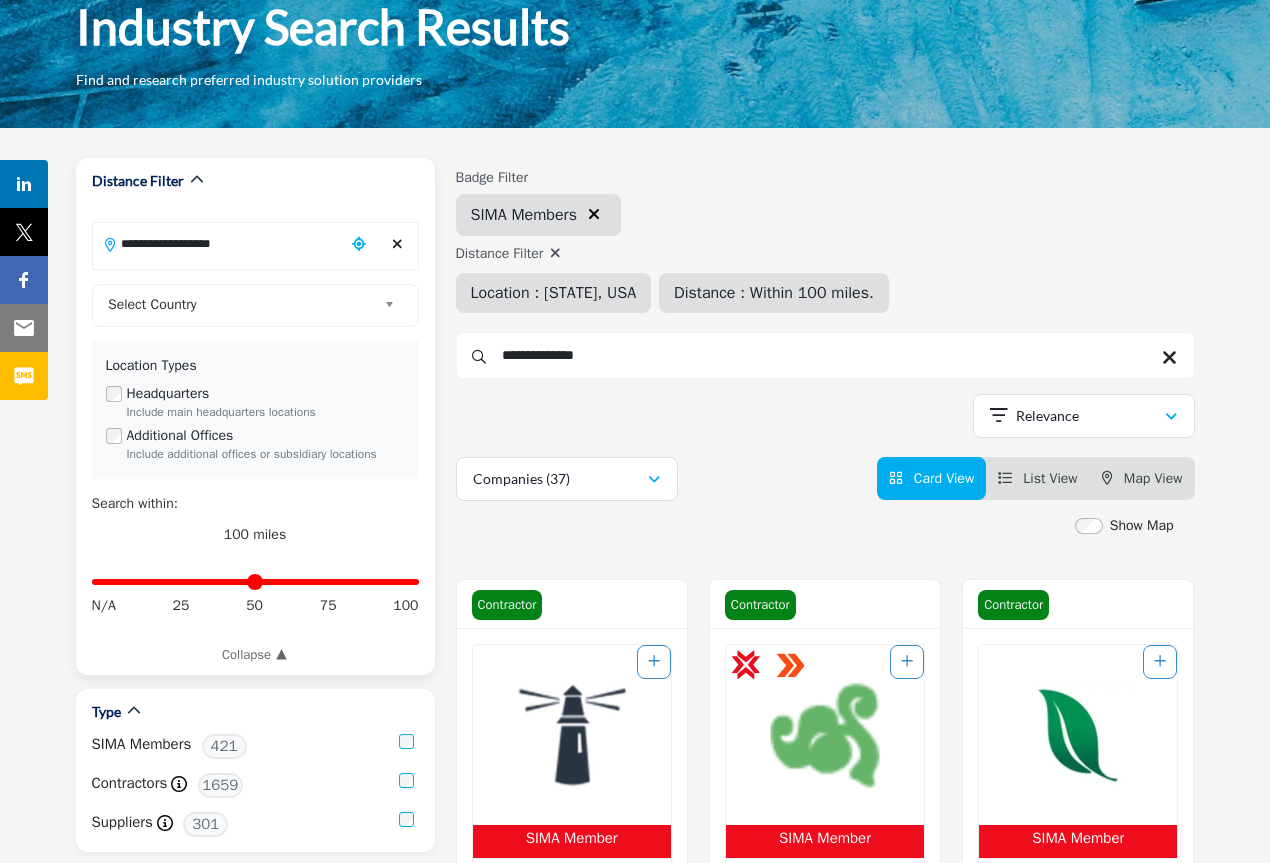 drag, startPoint x: 631, startPoint y: 361, endPoint x: 428, endPoint y: 376, distance: 203.55344 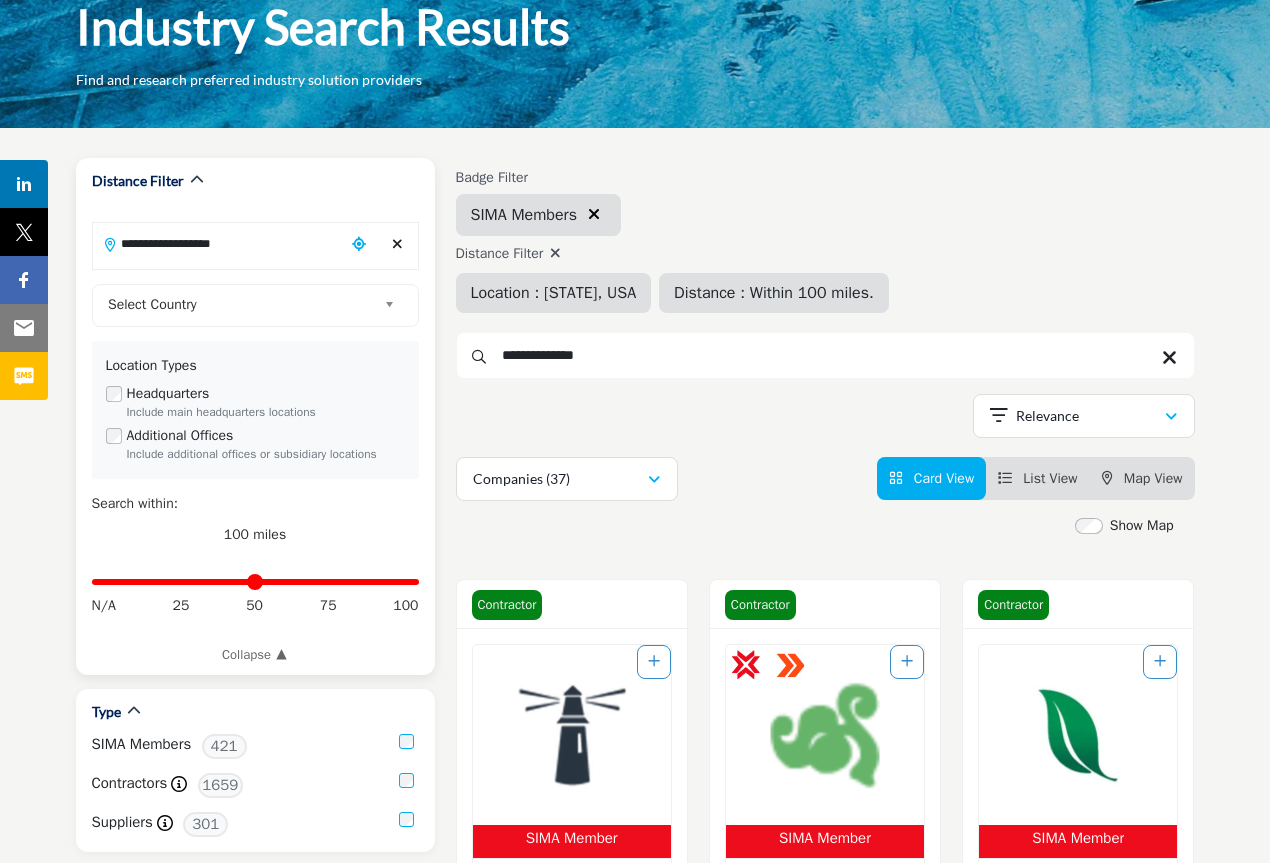 click on "**********" at bounding box center (635, 2808) 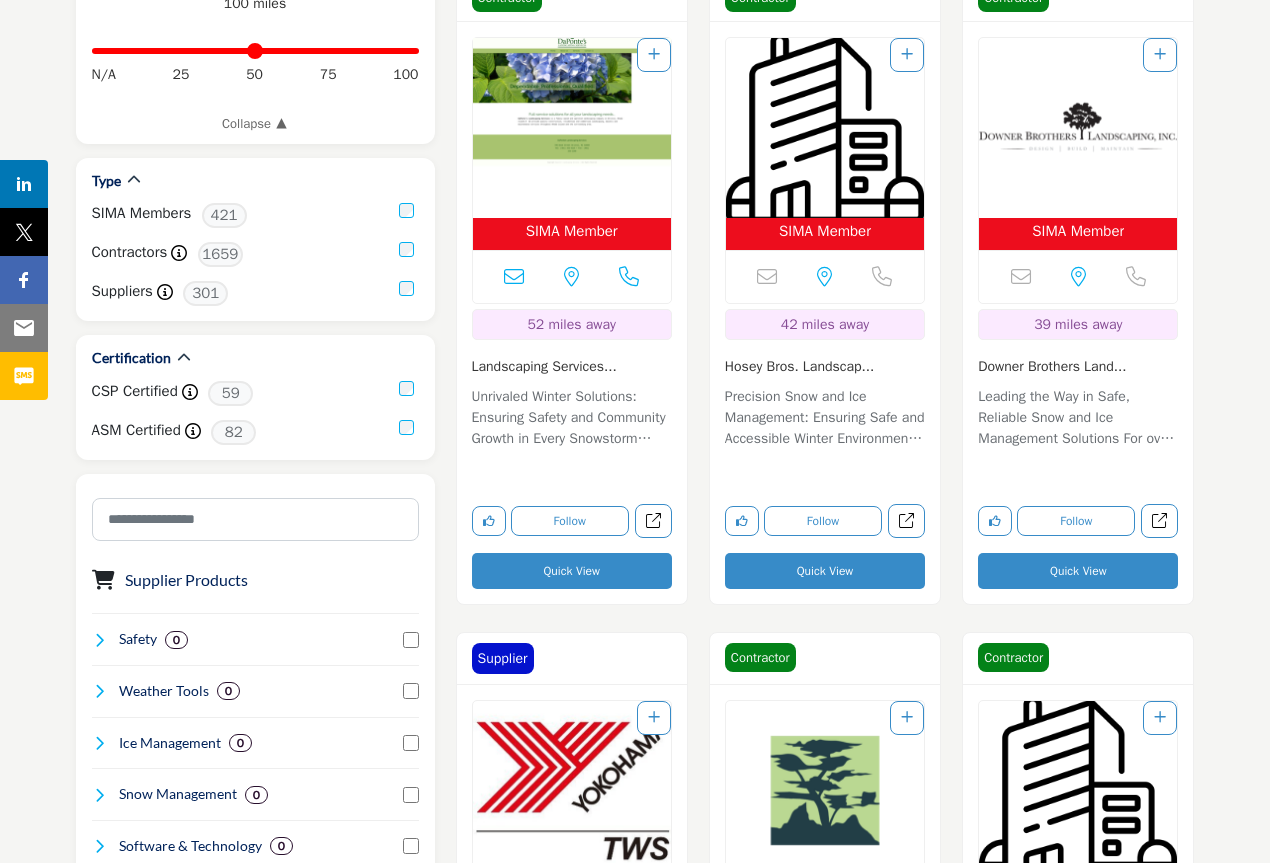 scroll, scrollTop: 598, scrollLeft: 0, axis: vertical 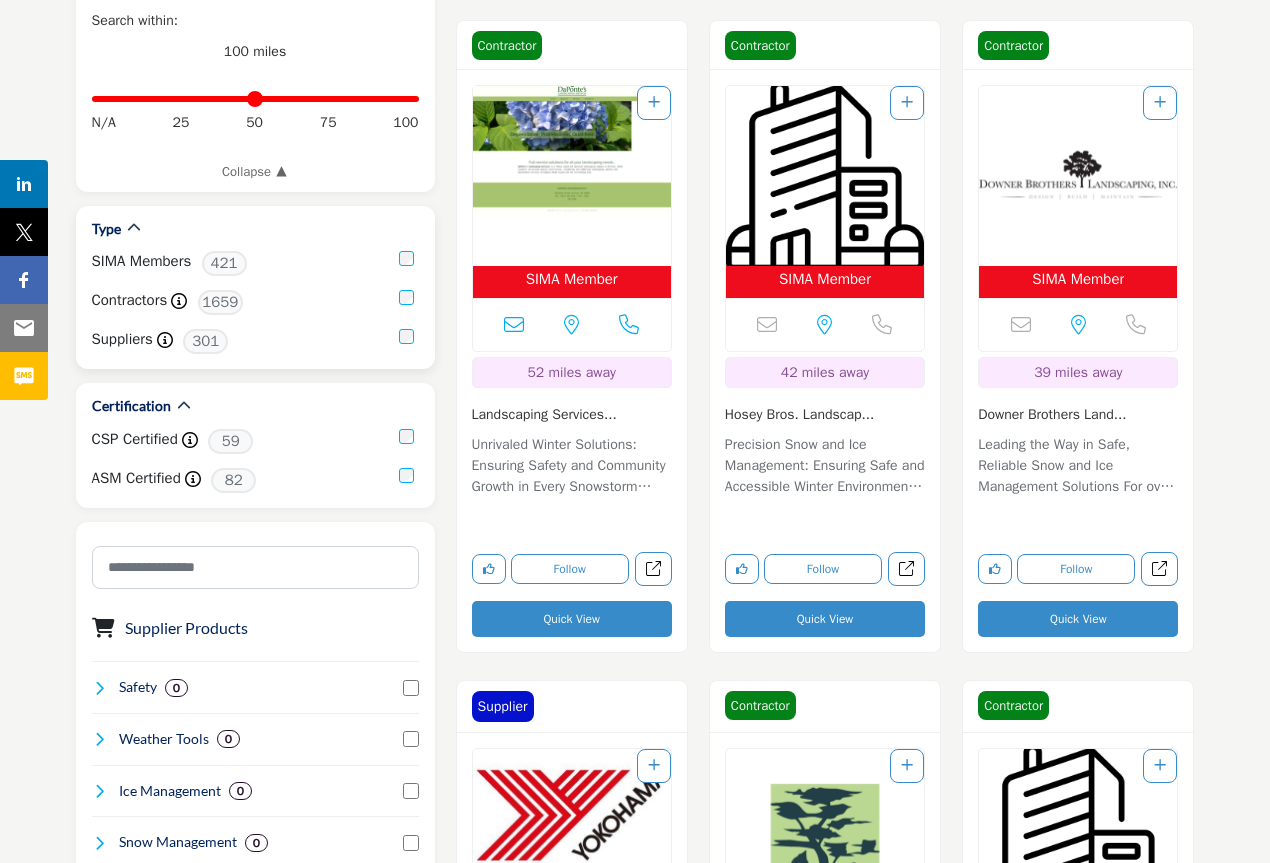 type 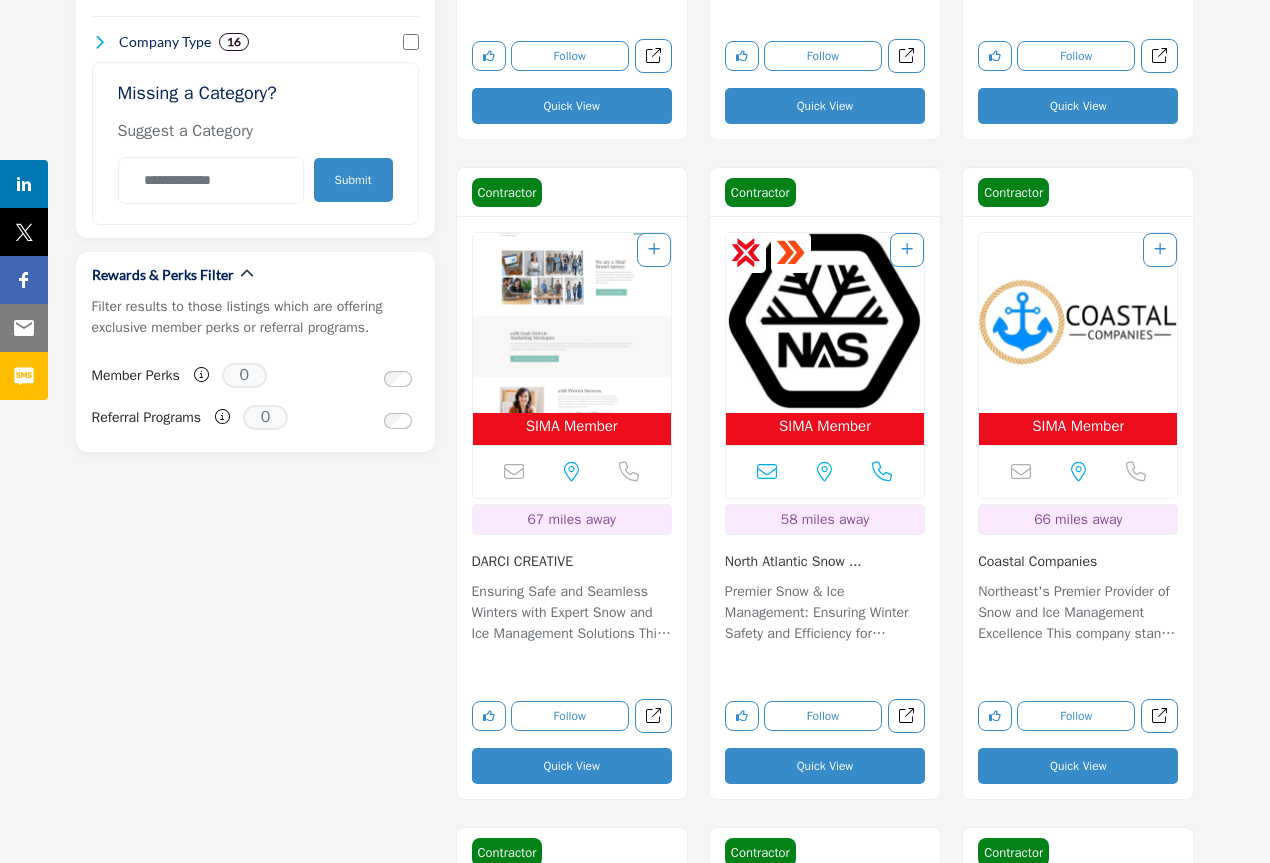 scroll, scrollTop: 1778, scrollLeft: 0, axis: vertical 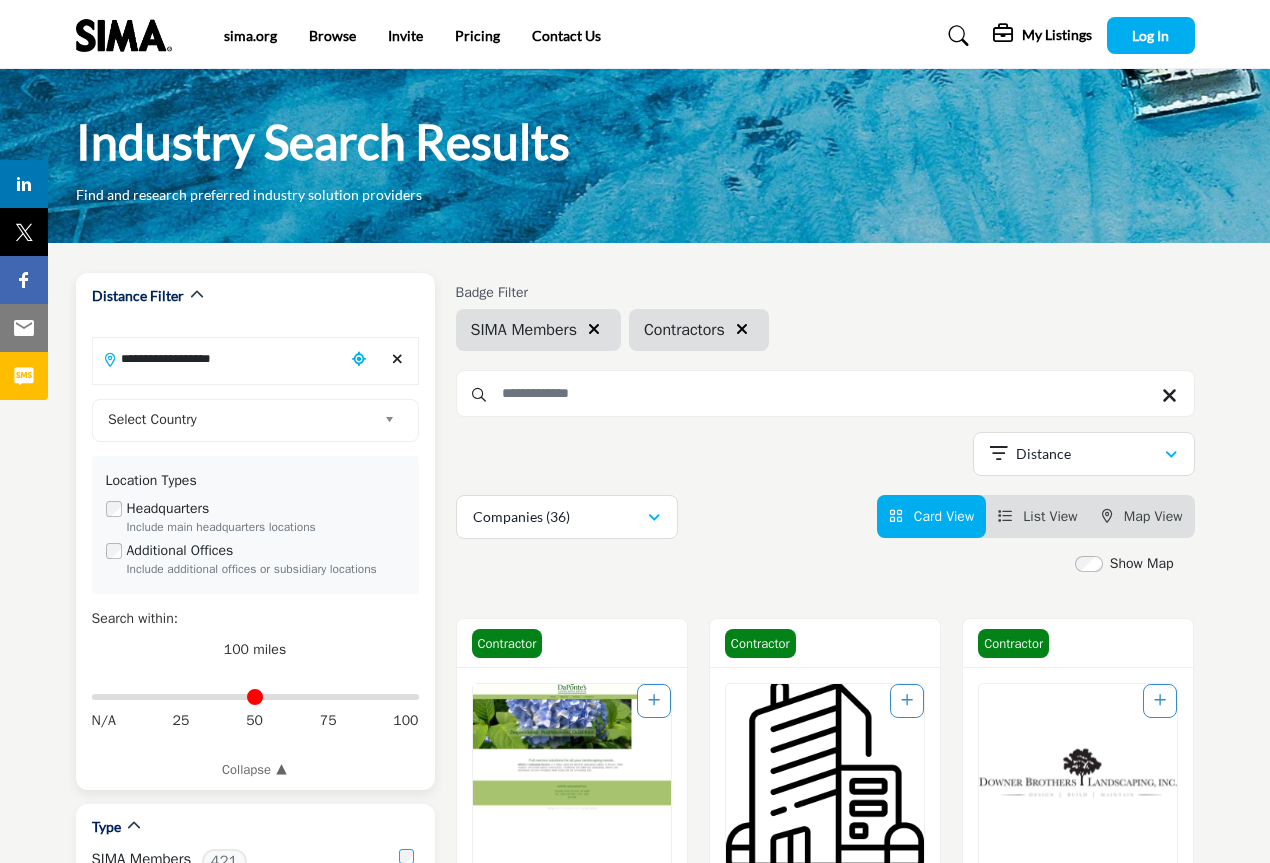 drag, startPoint x: 410, startPoint y: 696, endPoint x: 83, endPoint y: 691, distance: 327.03824 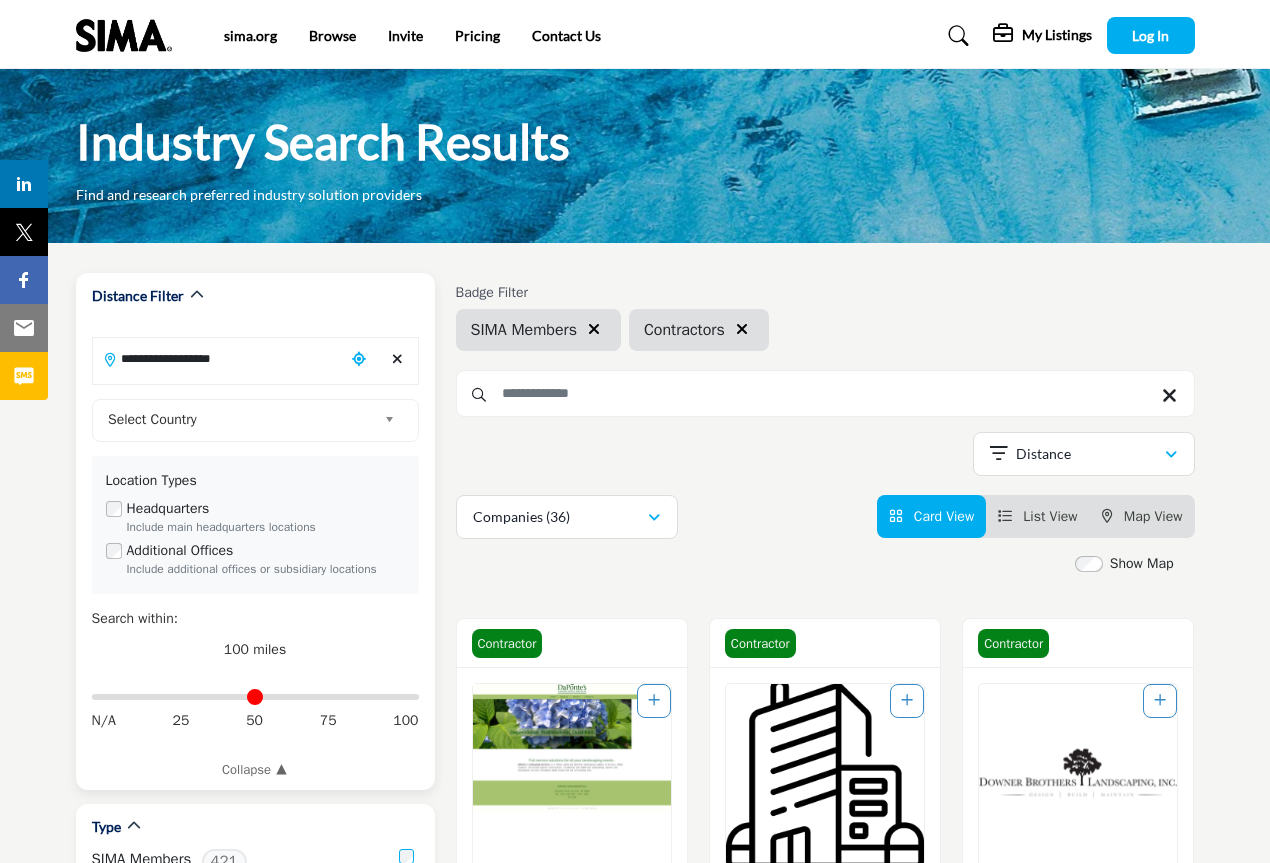 click on "Distance in miles" at bounding box center (255, 697) 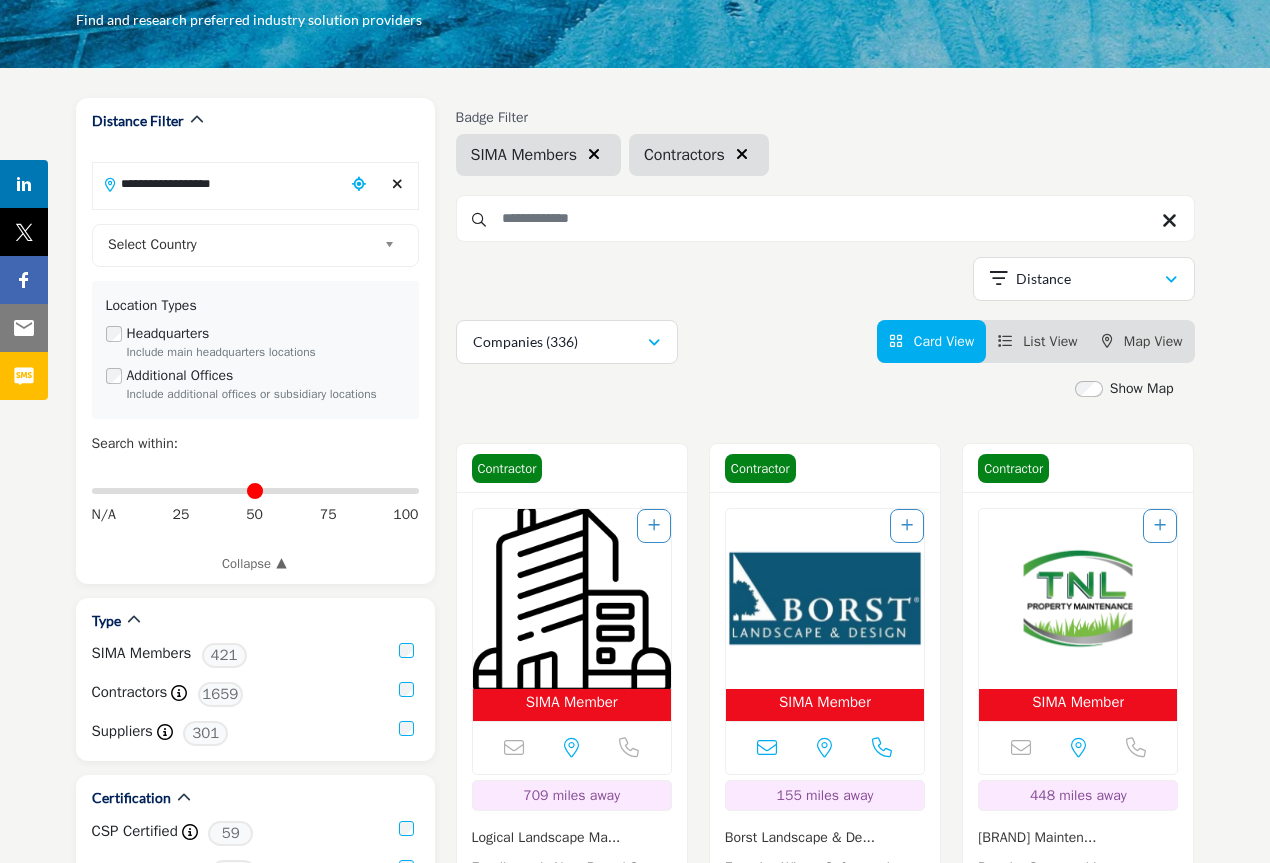 scroll, scrollTop: 228, scrollLeft: 0, axis: vertical 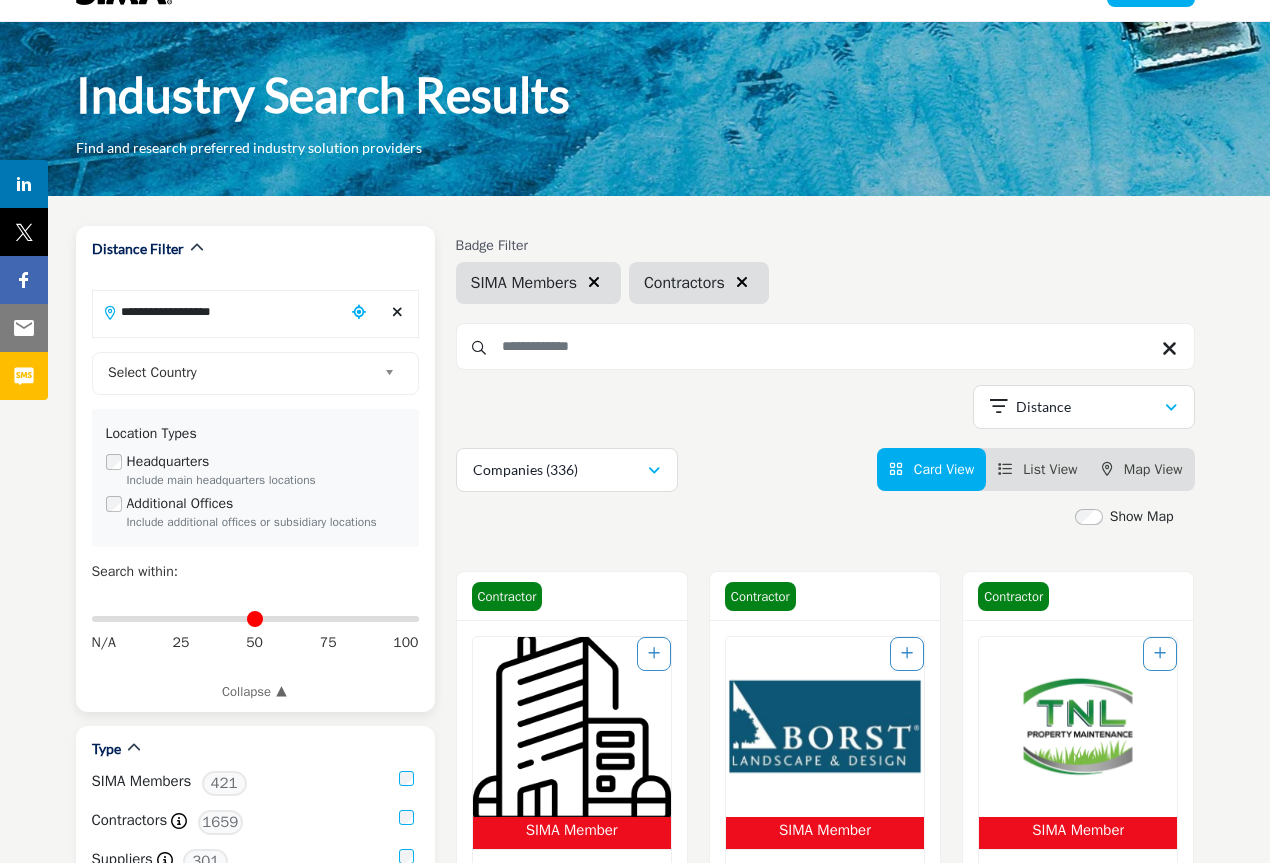 click on "**********" at bounding box center [219, 311] 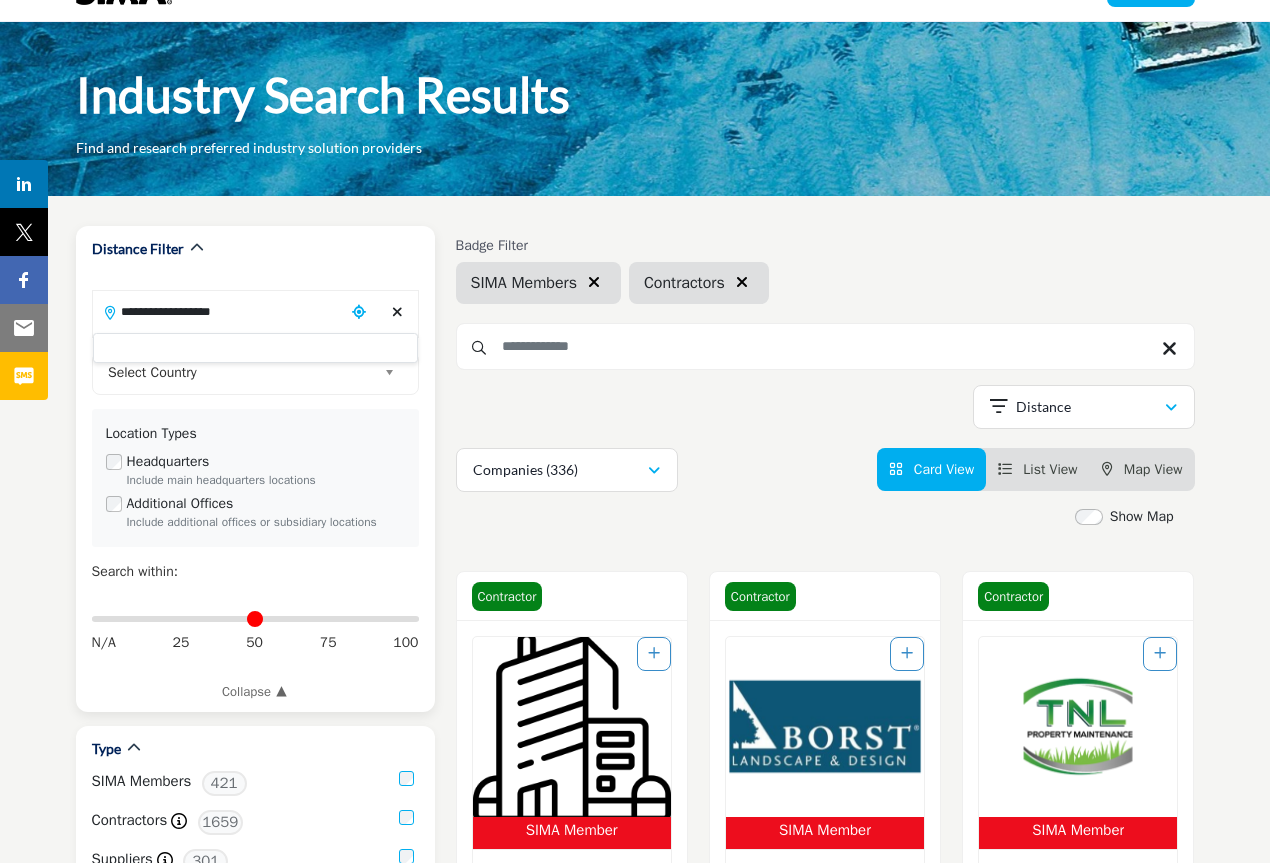 click on "**********" at bounding box center [219, 311] 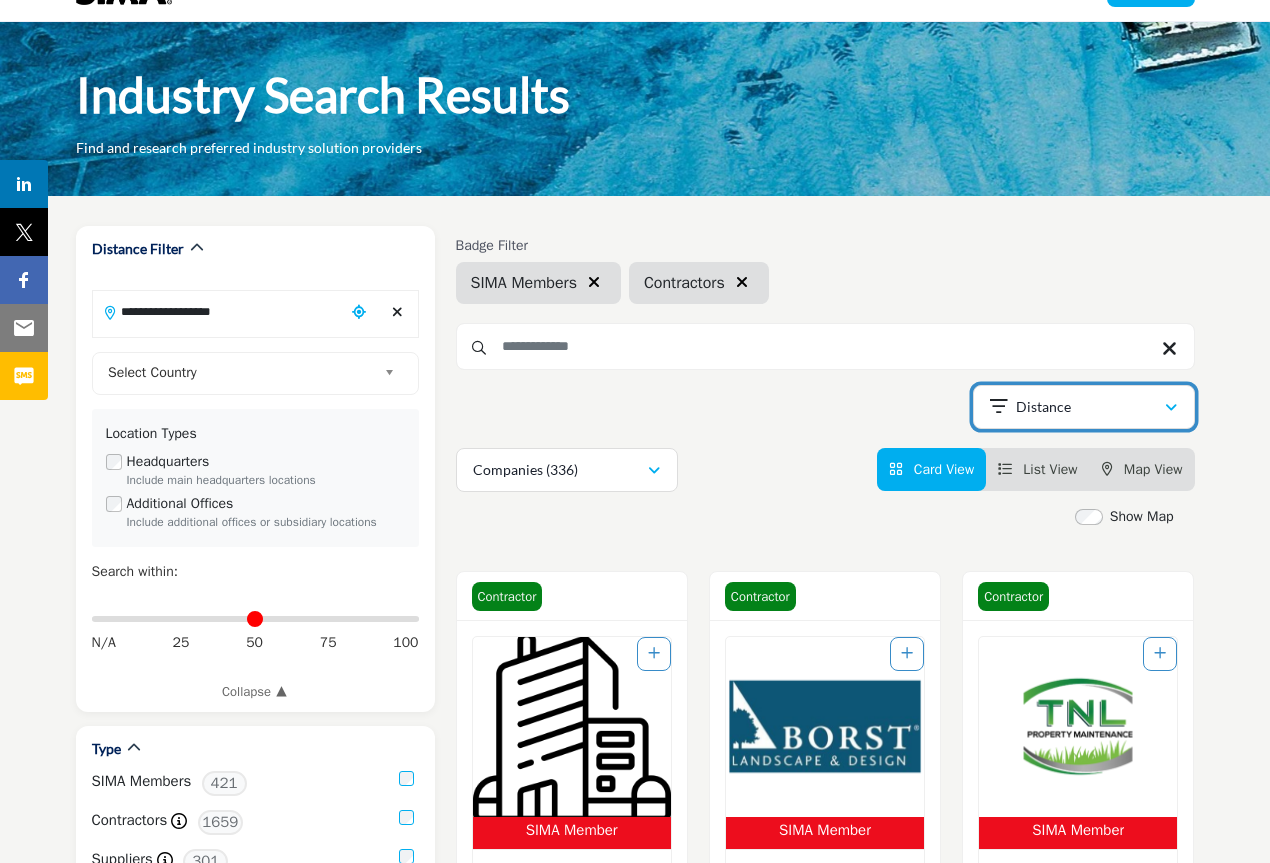 click at bounding box center [1171, 407] 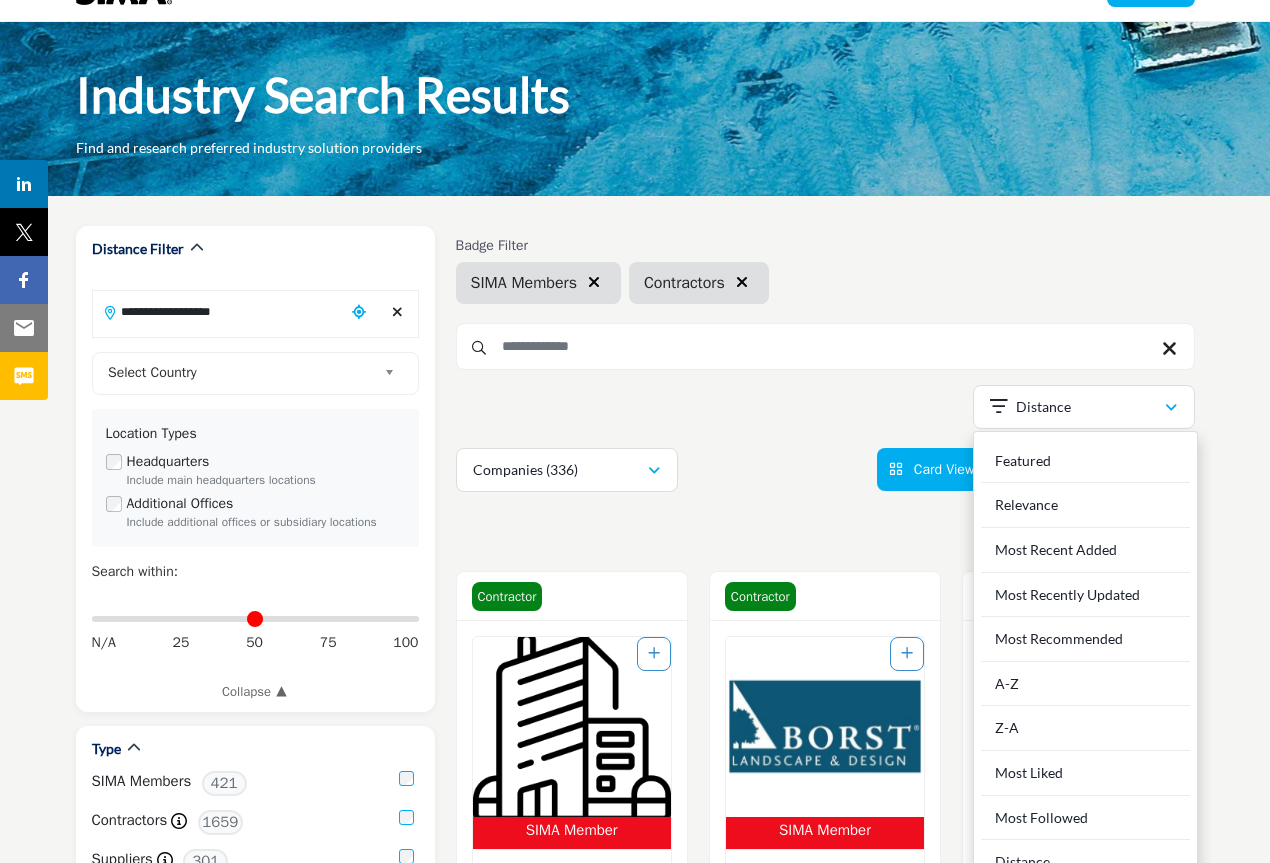 click on "**********" at bounding box center (635, 2838) 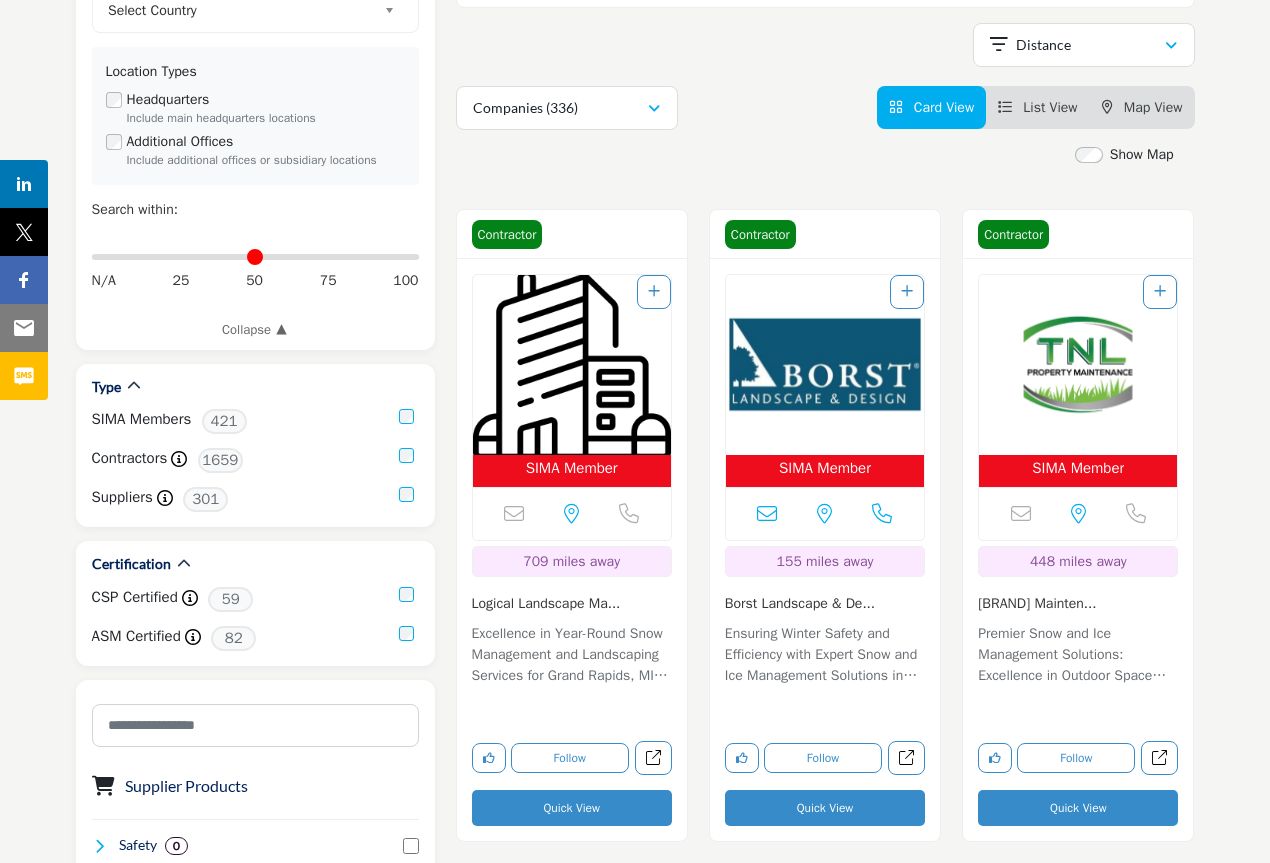 scroll, scrollTop: 302, scrollLeft: 0, axis: vertical 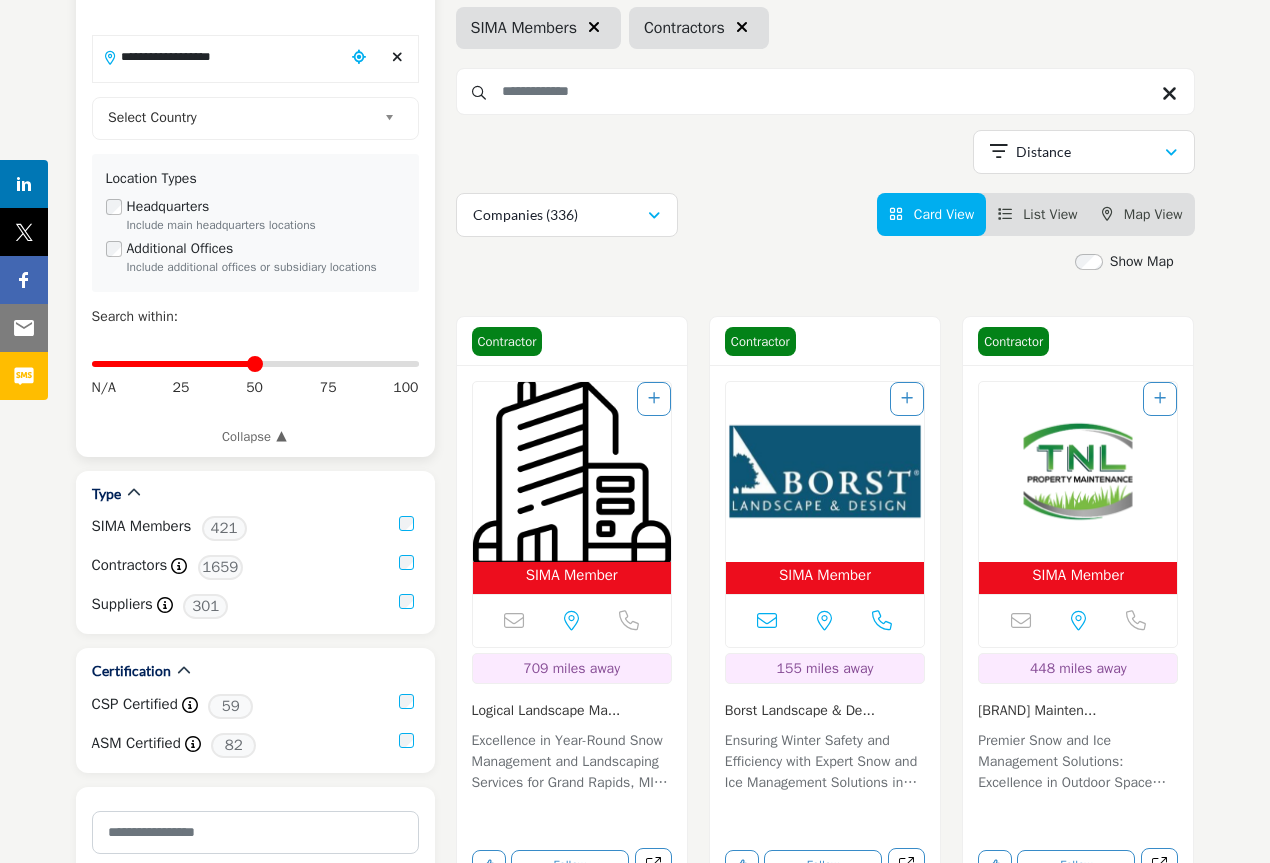 drag, startPoint x: 92, startPoint y: 364, endPoint x: 253, endPoint y: 378, distance: 161.60754 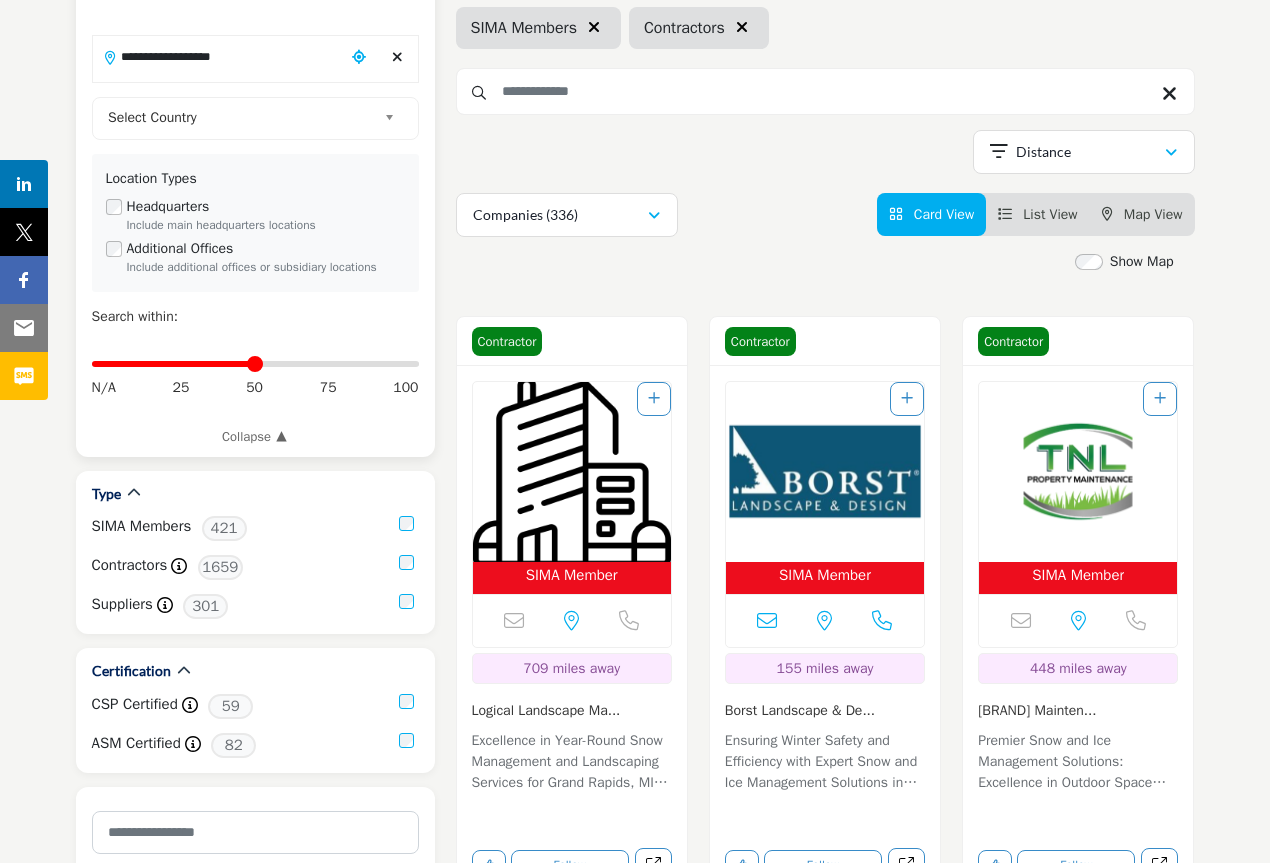 click on "Distance in miles" at bounding box center (255, 364) 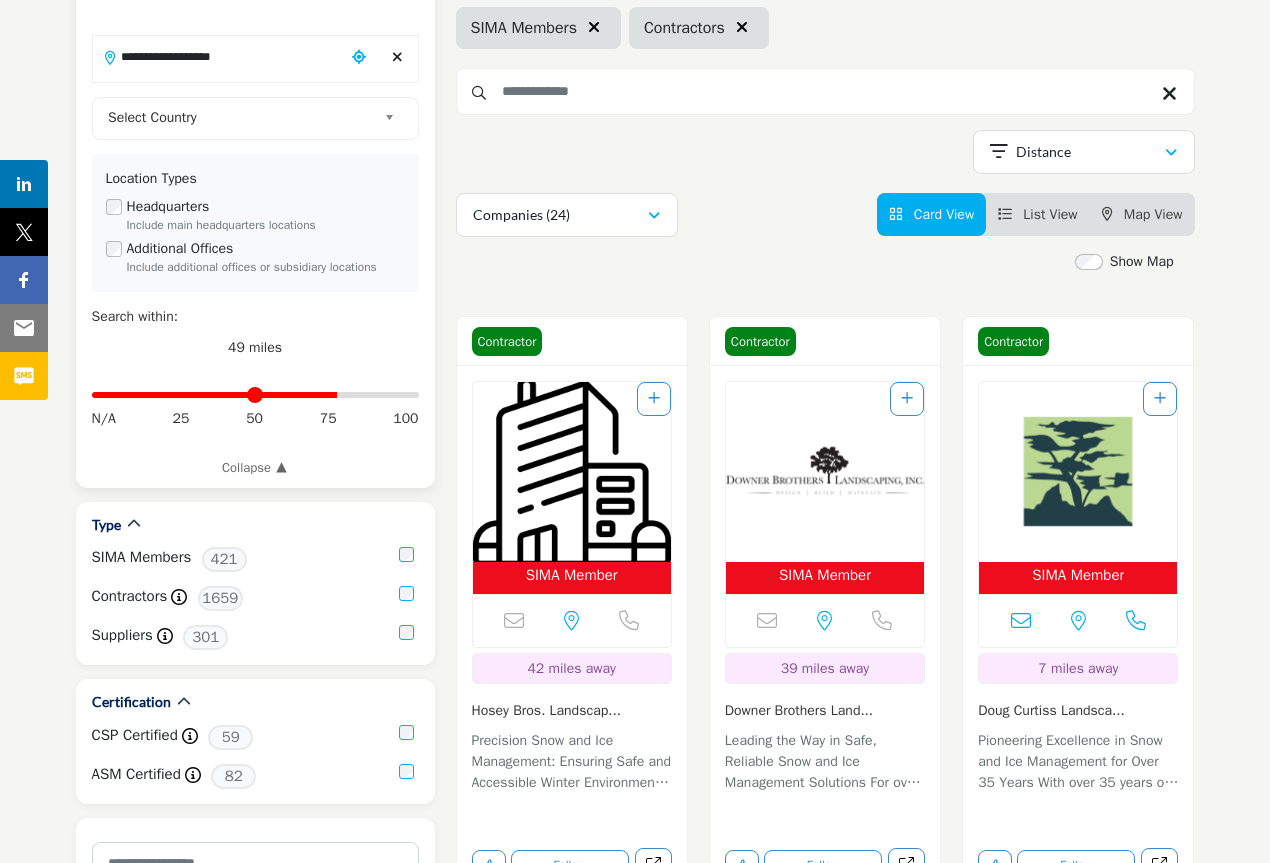 drag, startPoint x: 255, startPoint y: 393, endPoint x: 332, endPoint y: 408, distance: 78.44743 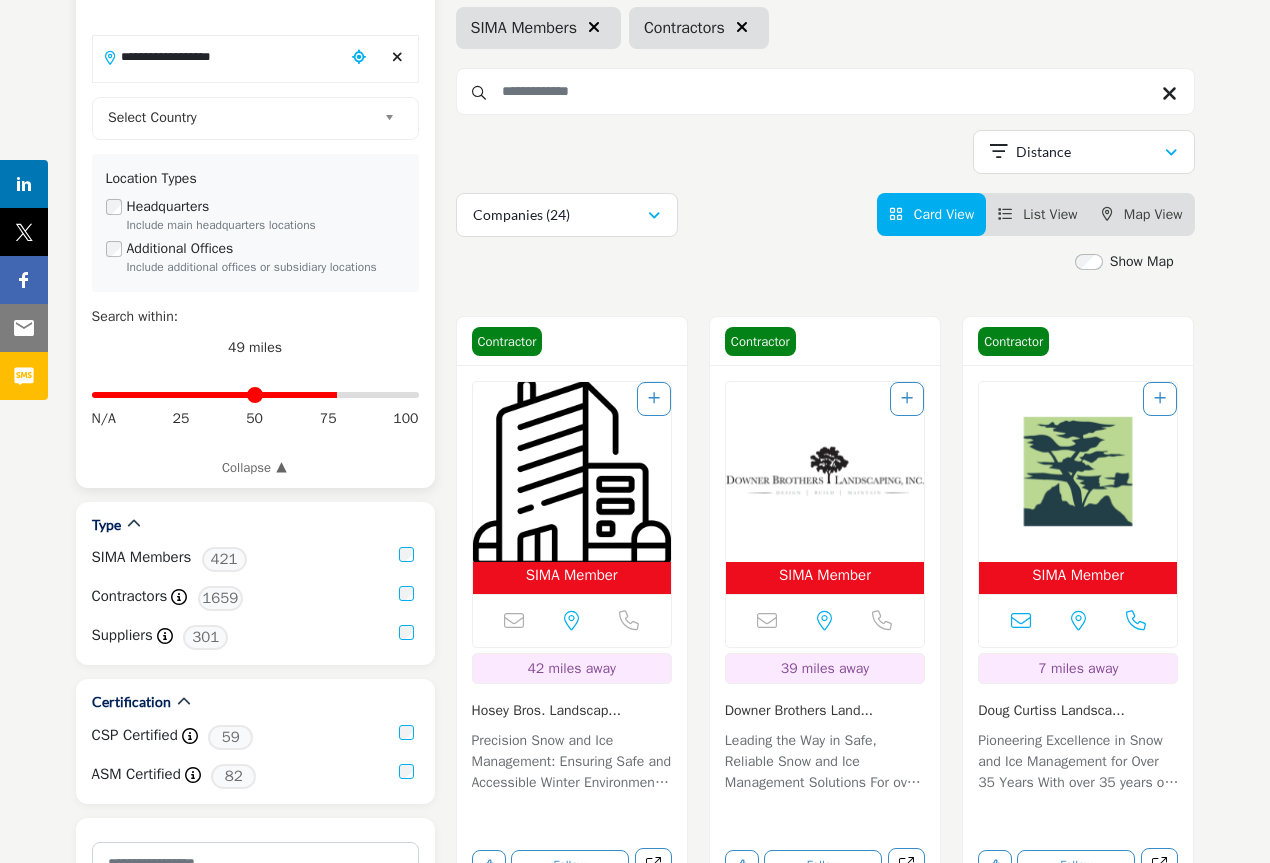 click on "Distance in miles" at bounding box center [255, 395] 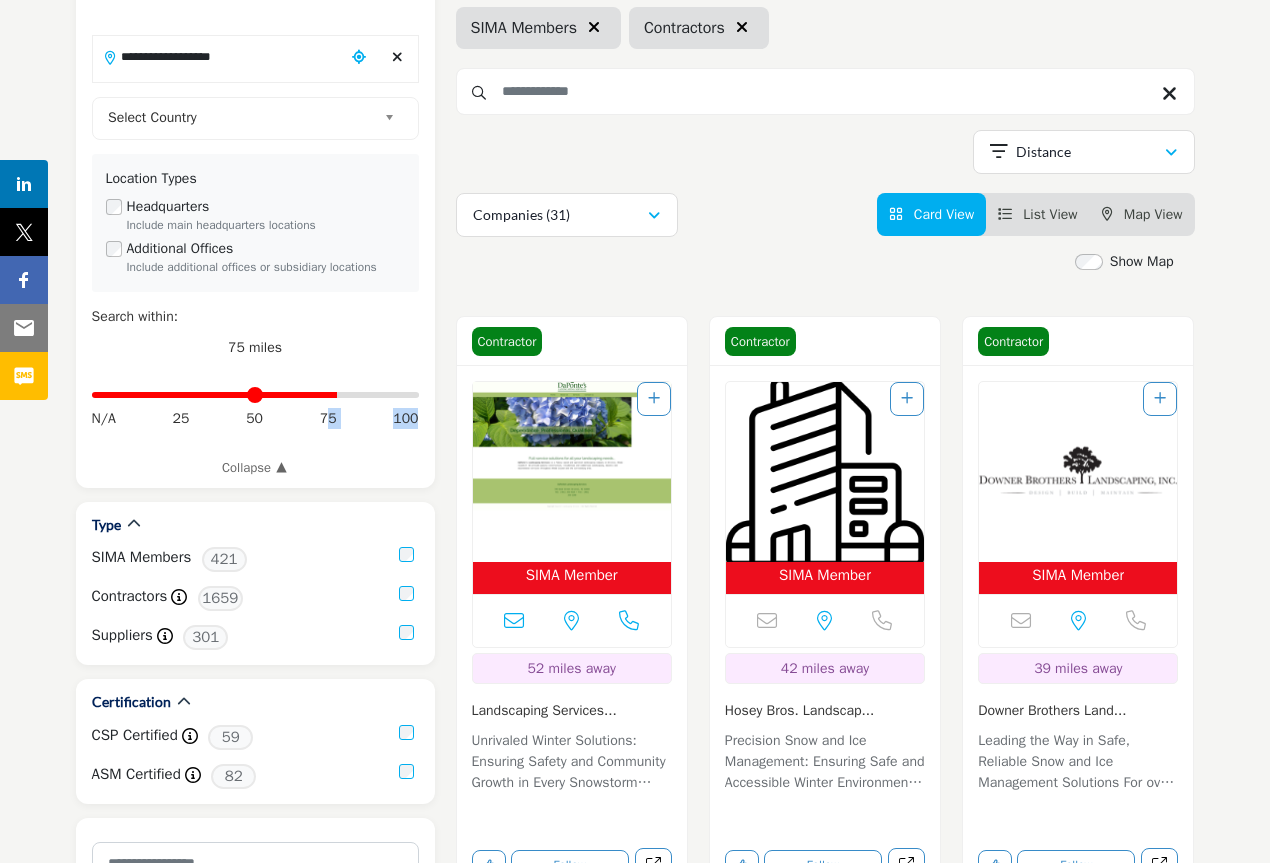 drag, startPoint x: 332, startPoint y: 408, endPoint x: 441, endPoint y: 413, distance: 109.11462 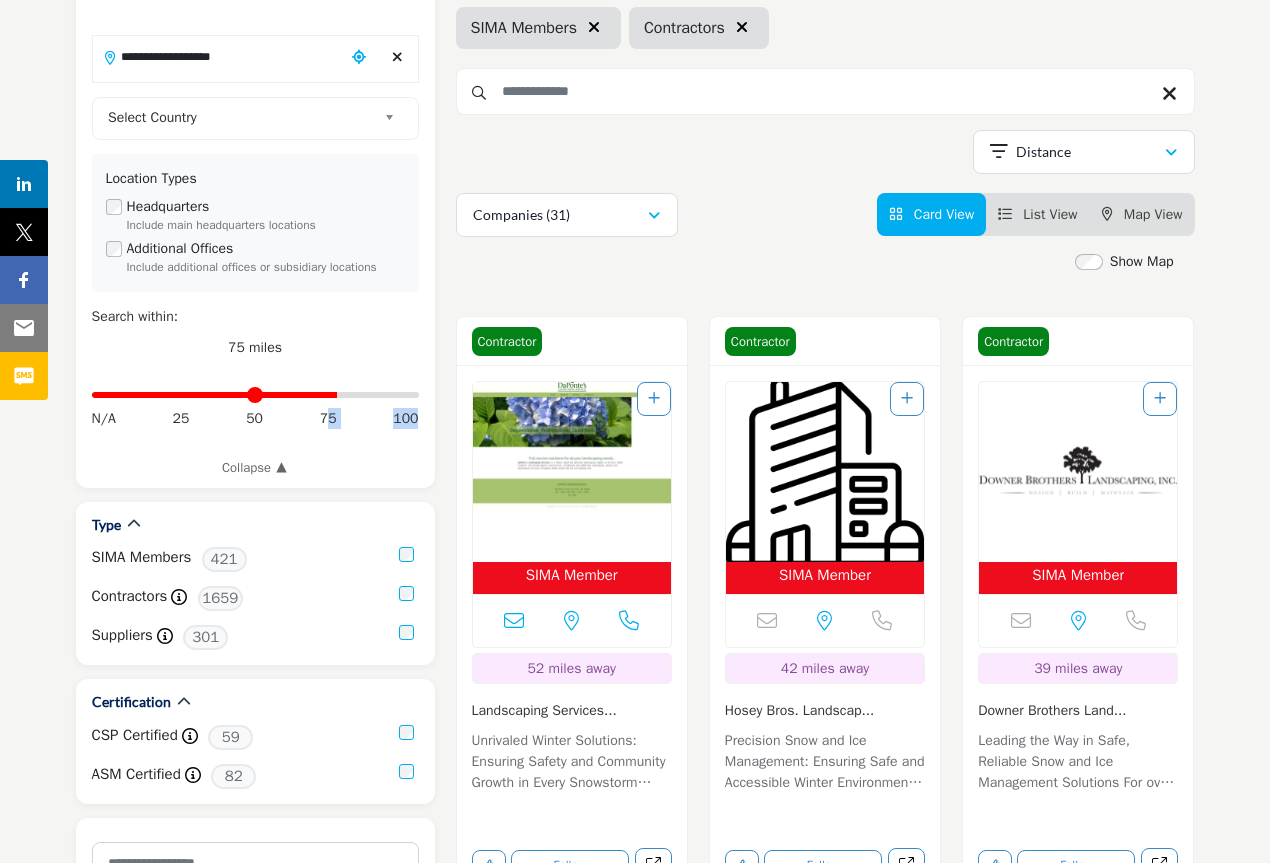 click on "**********" at bounding box center [255, 2583] 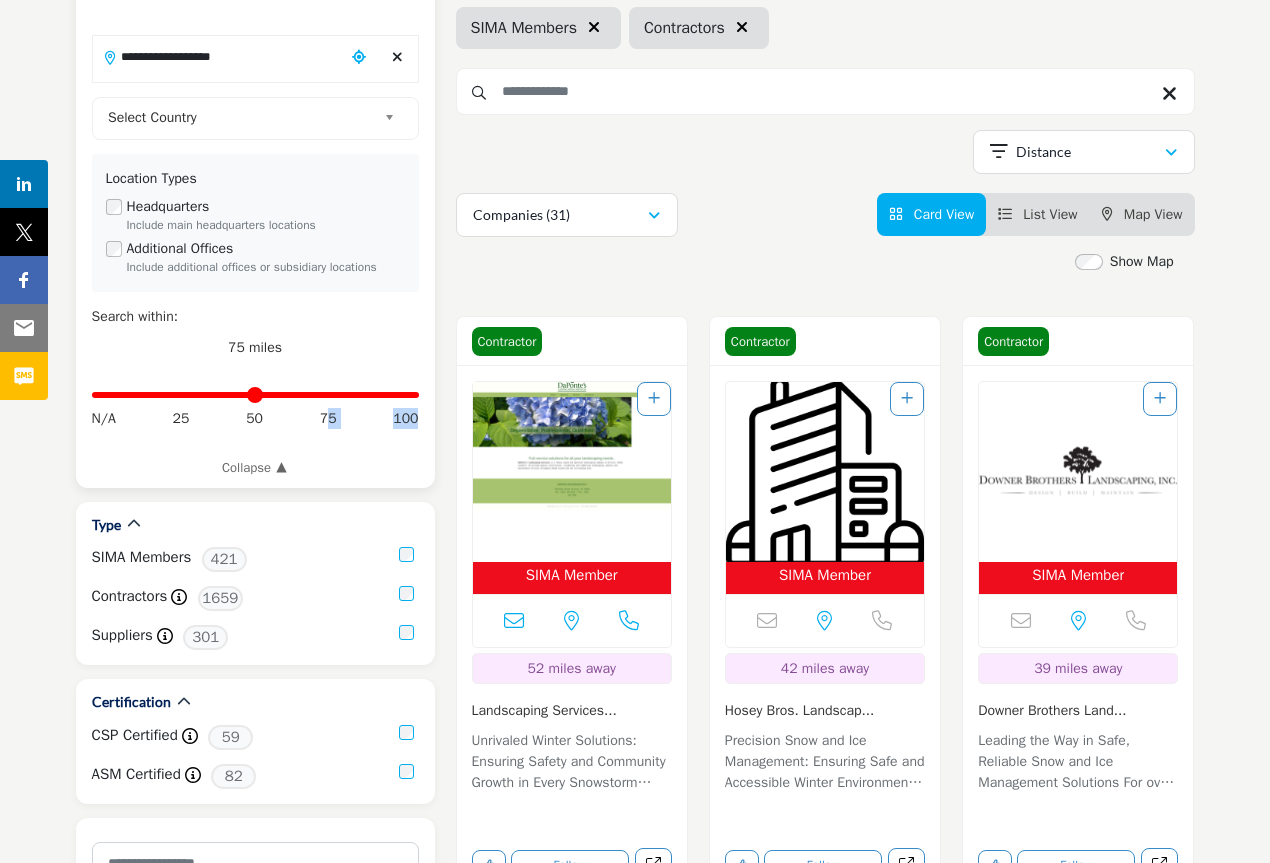 drag, startPoint x: 337, startPoint y: 395, endPoint x: 413, endPoint y: 403, distance: 76.41989 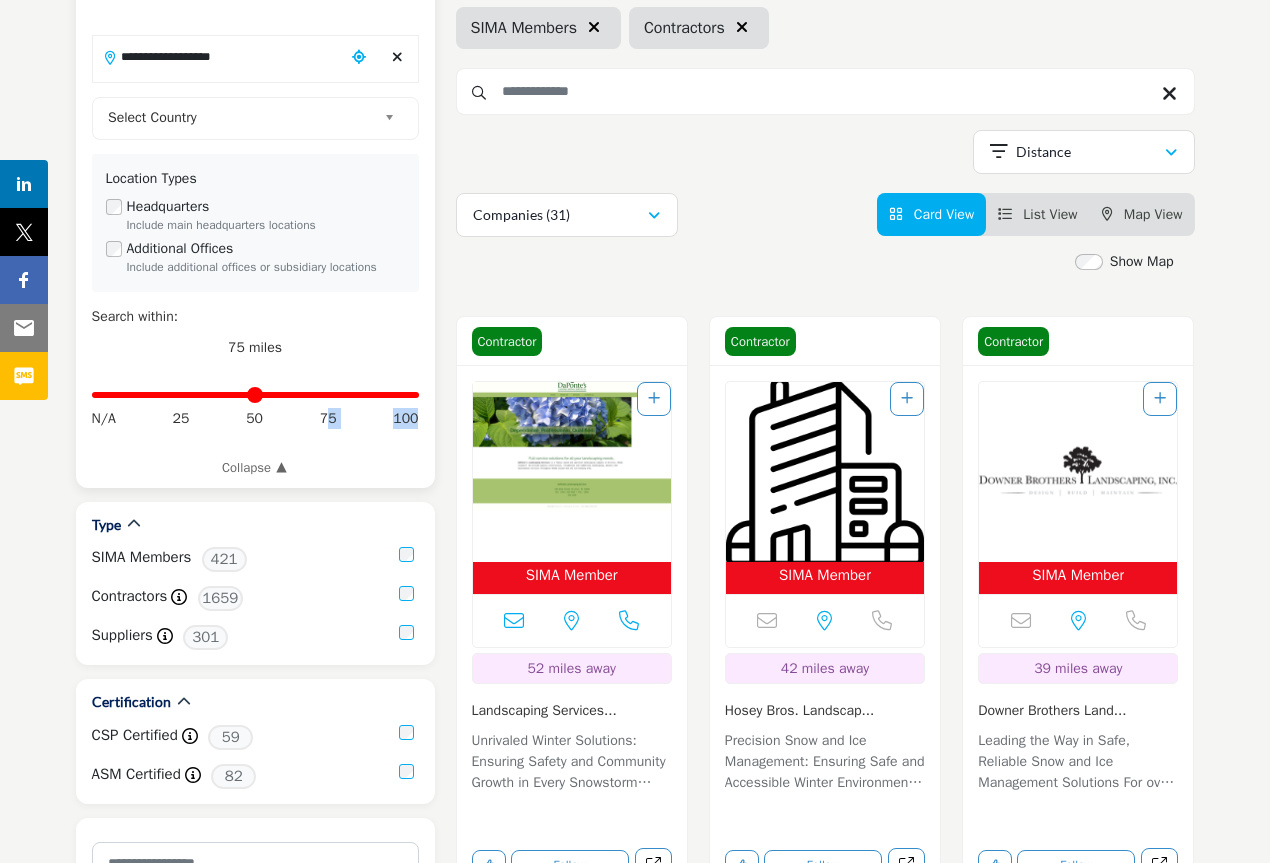 click on "Distance in miles" at bounding box center [255, 395] 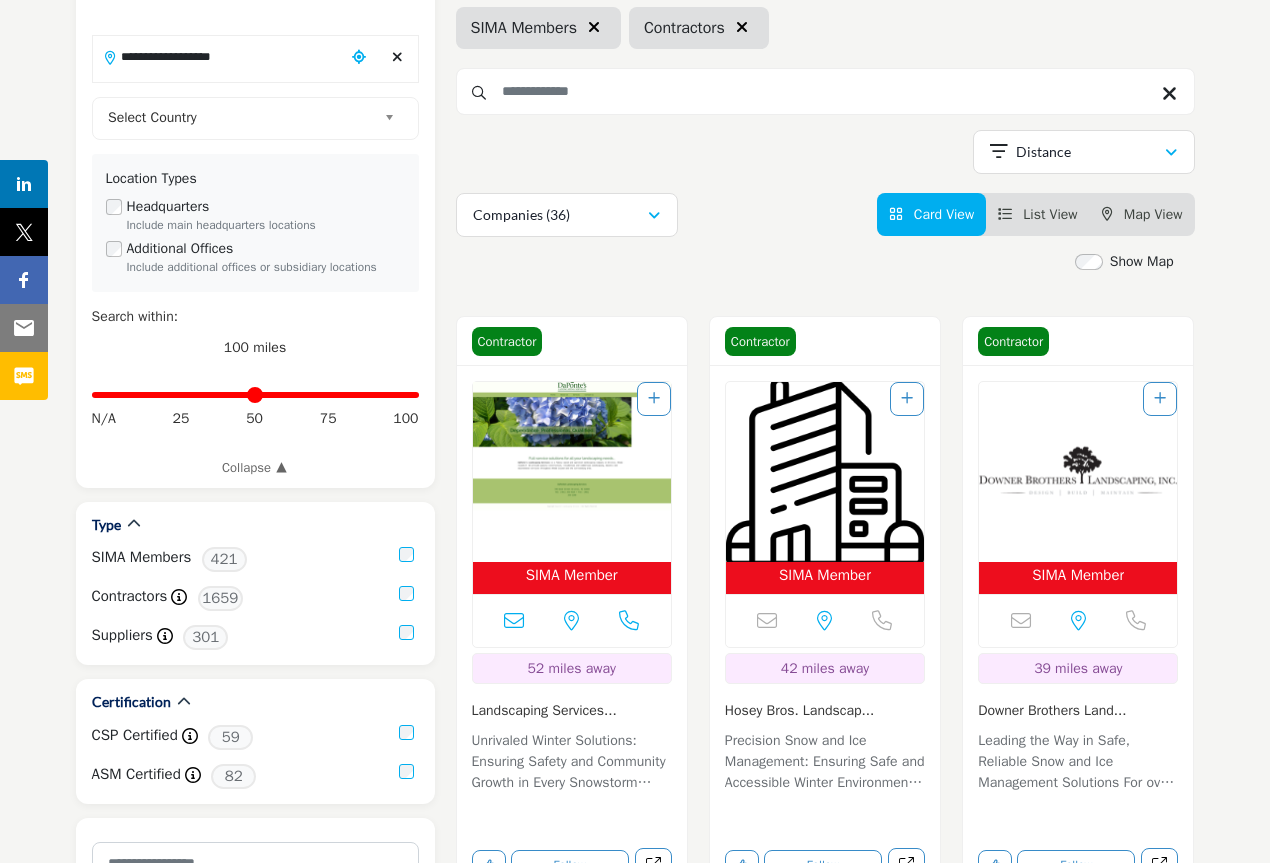 click on "**********" at bounding box center (825, 155) 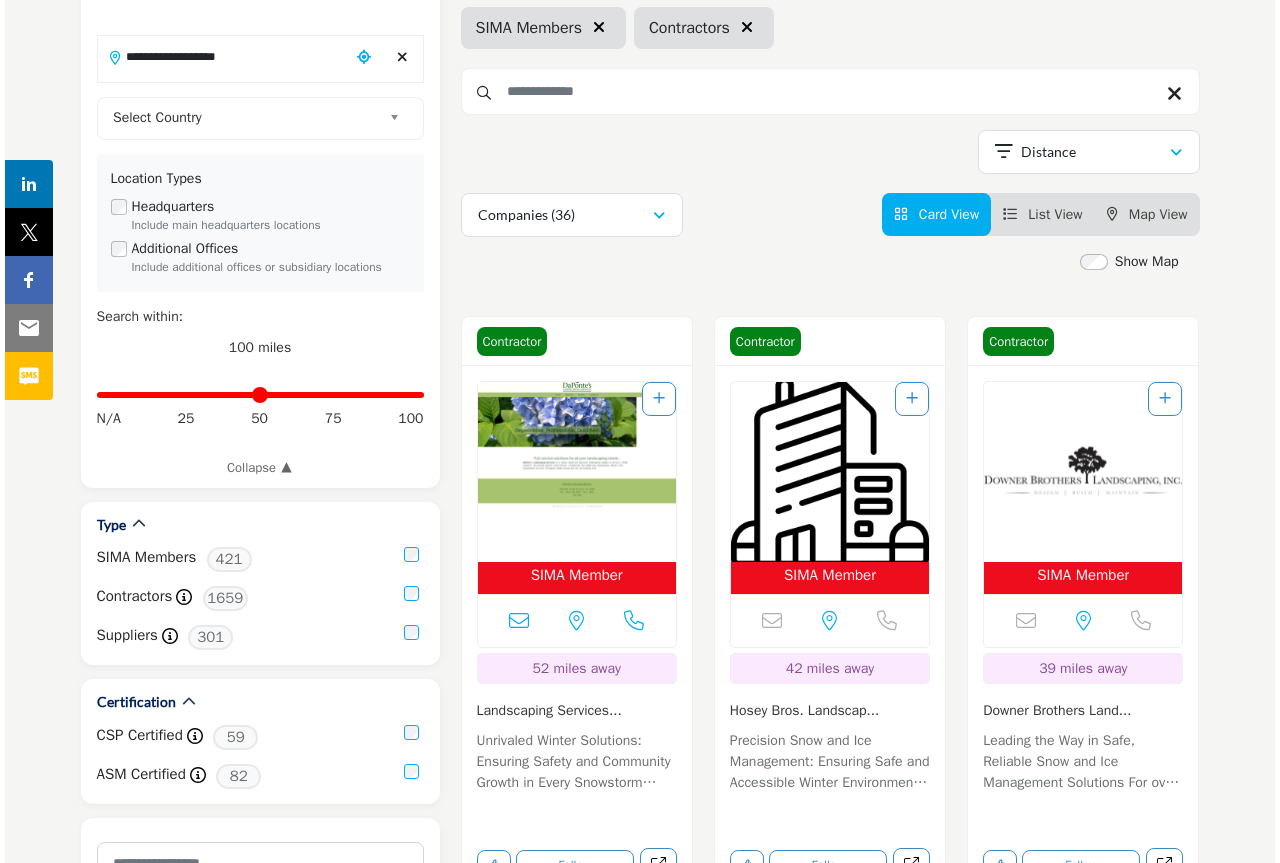 scroll, scrollTop: 470, scrollLeft: 0, axis: vertical 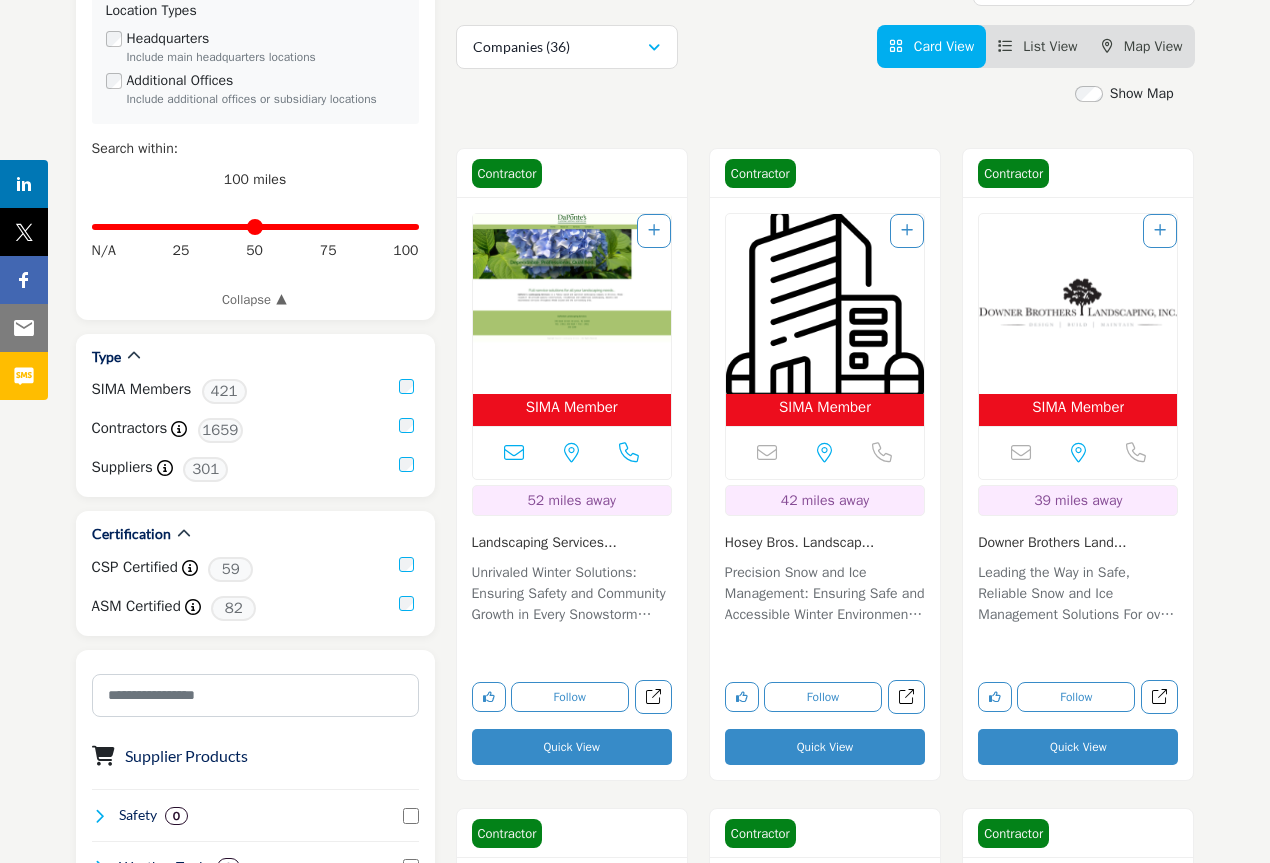 click on "Quick View" at bounding box center [1078, 747] 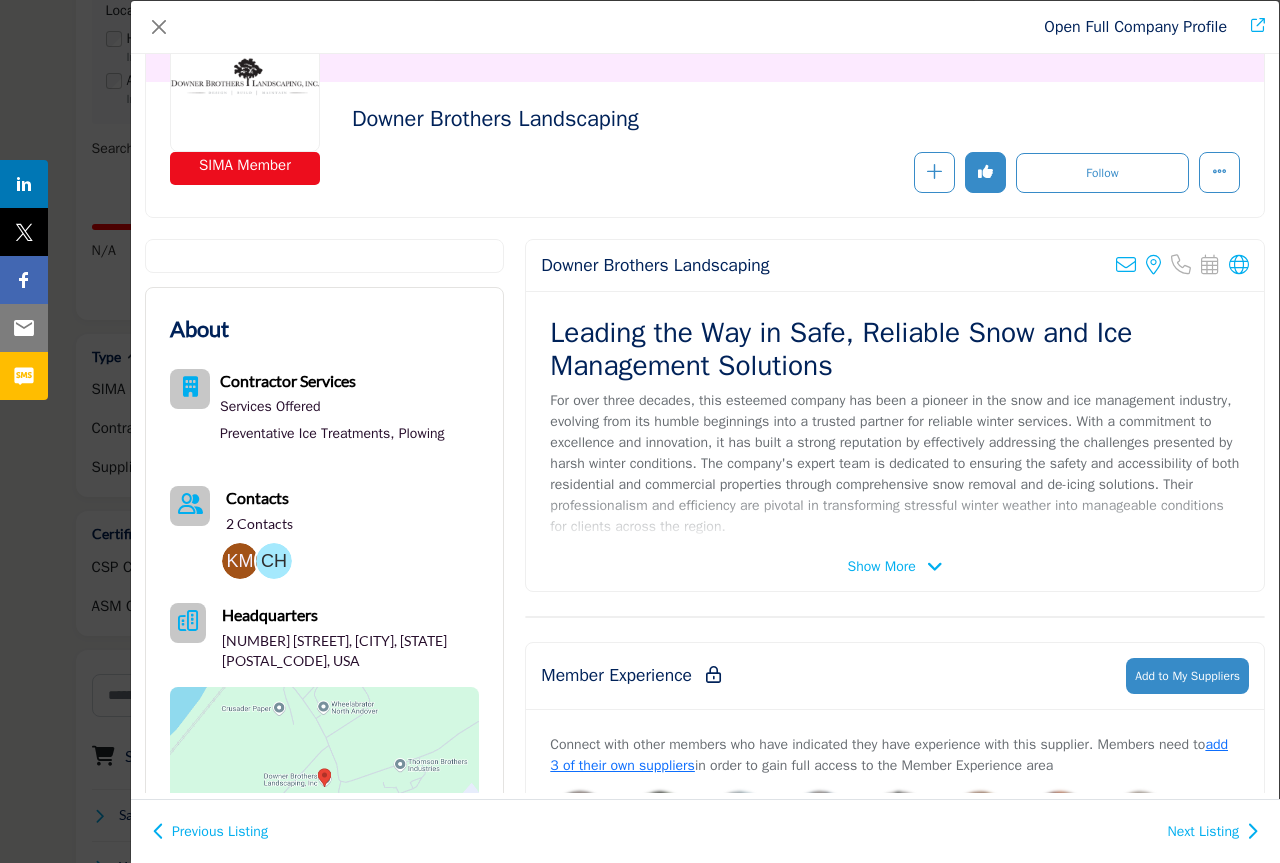 scroll, scrollTop: 183, scrollLeft: 0, axis: vertical 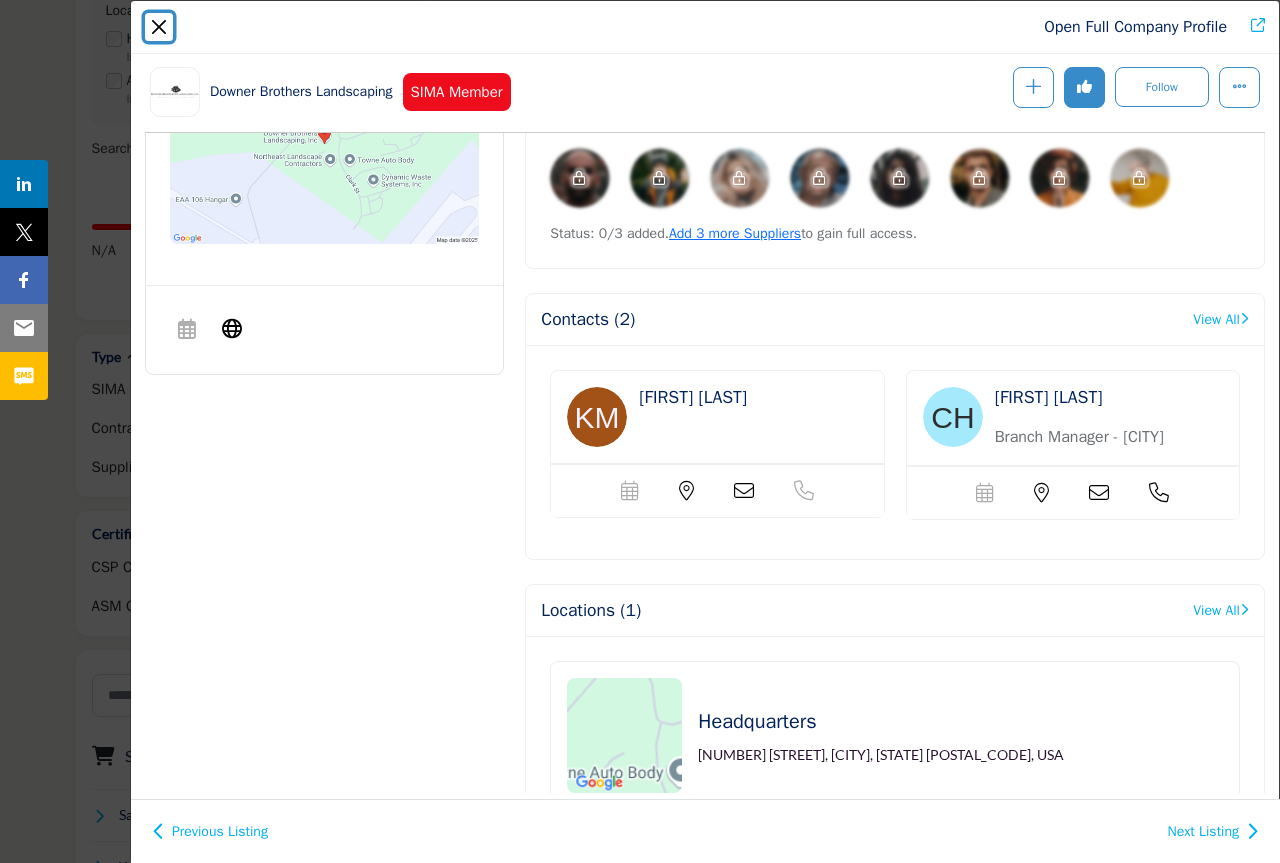 click at bounding box center (159, 27) 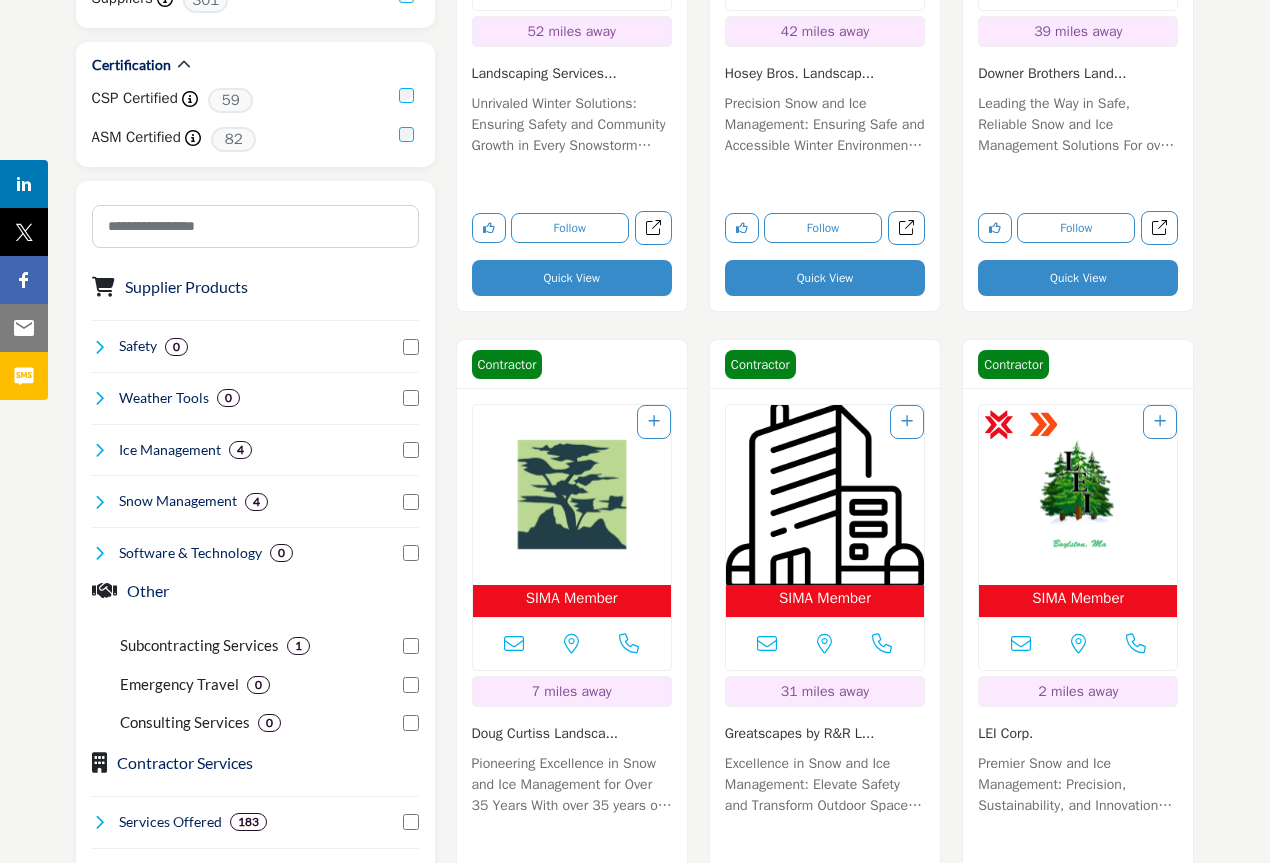 scroll, scrollTop: 0, scrollLeft: 0, axis: both 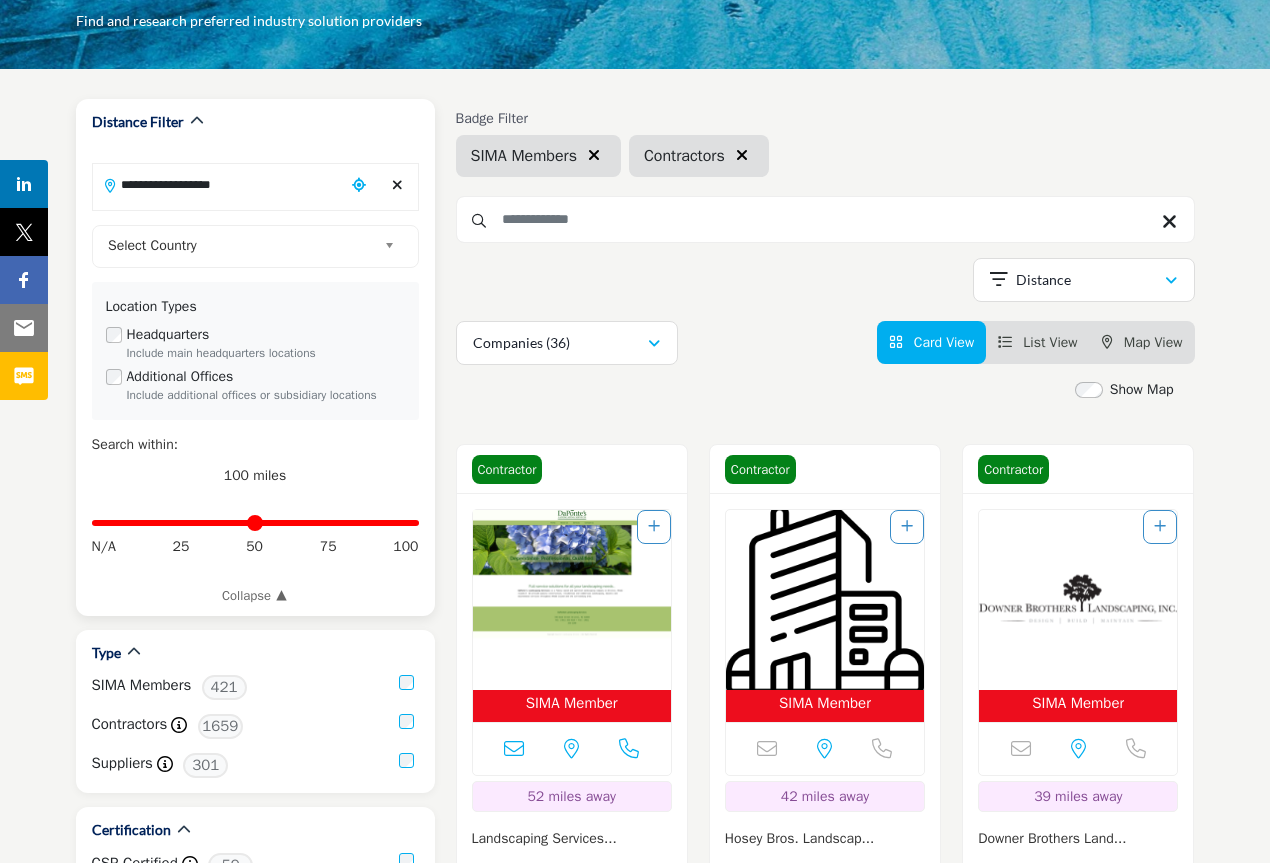 click at bounding box center [397, 185] 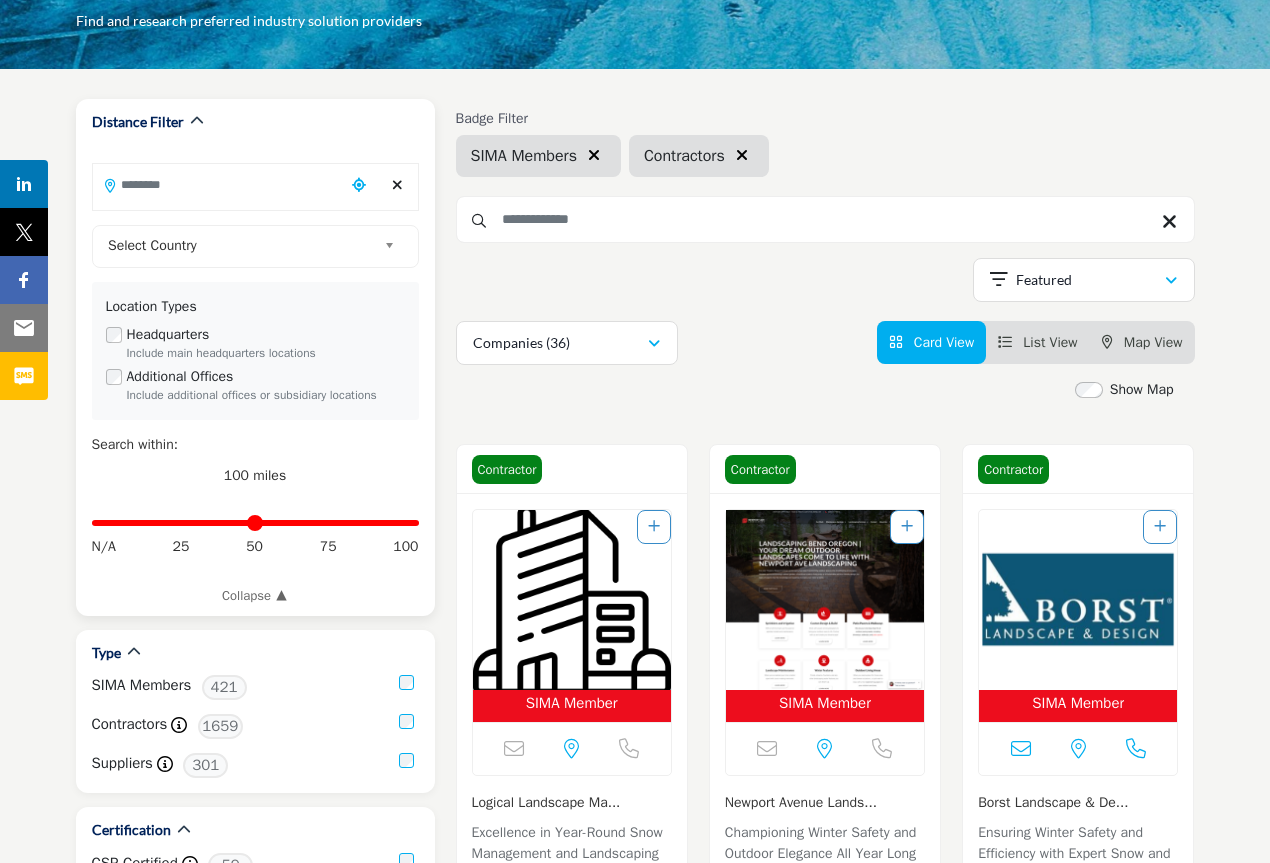 click at bounding box center [397, 185] 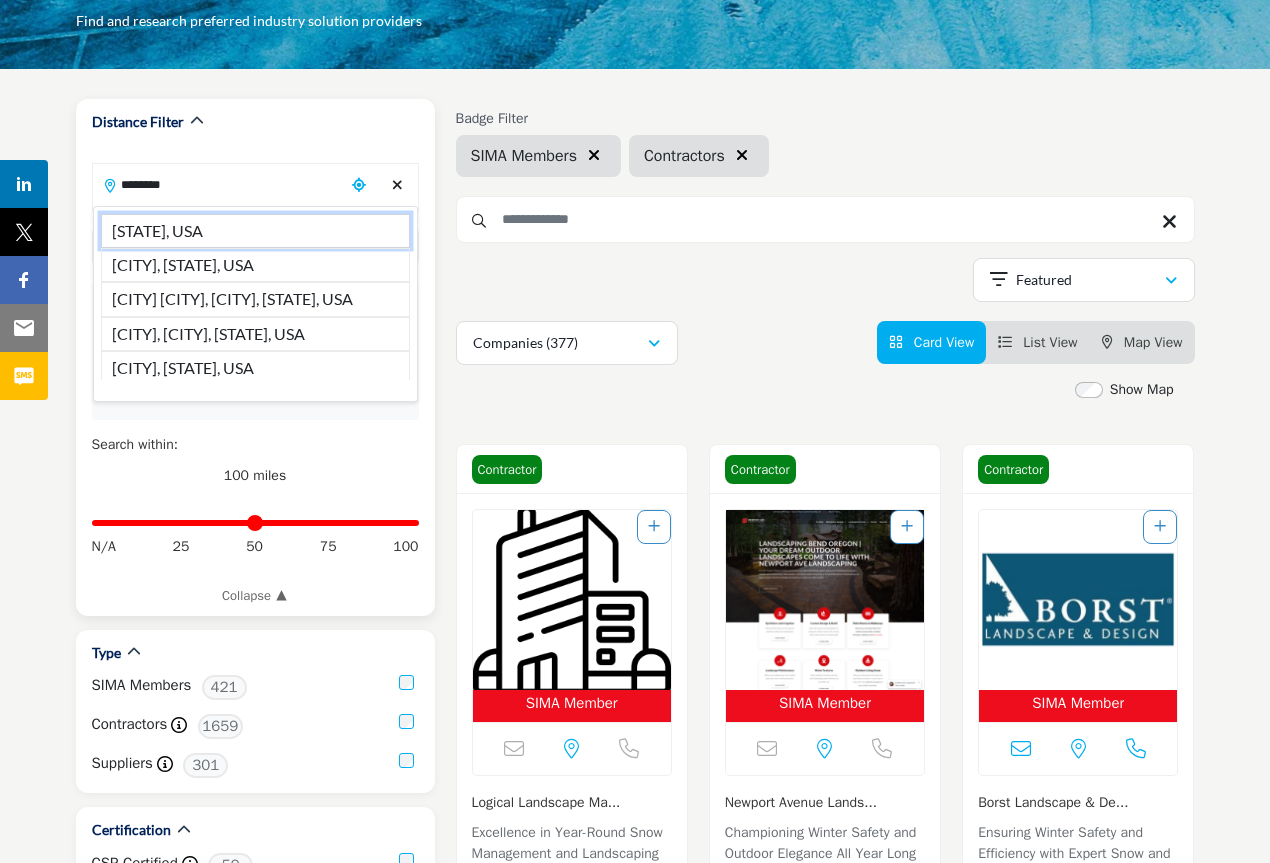 click on "New Hampshire, USA" at bounding box center (255, 231) 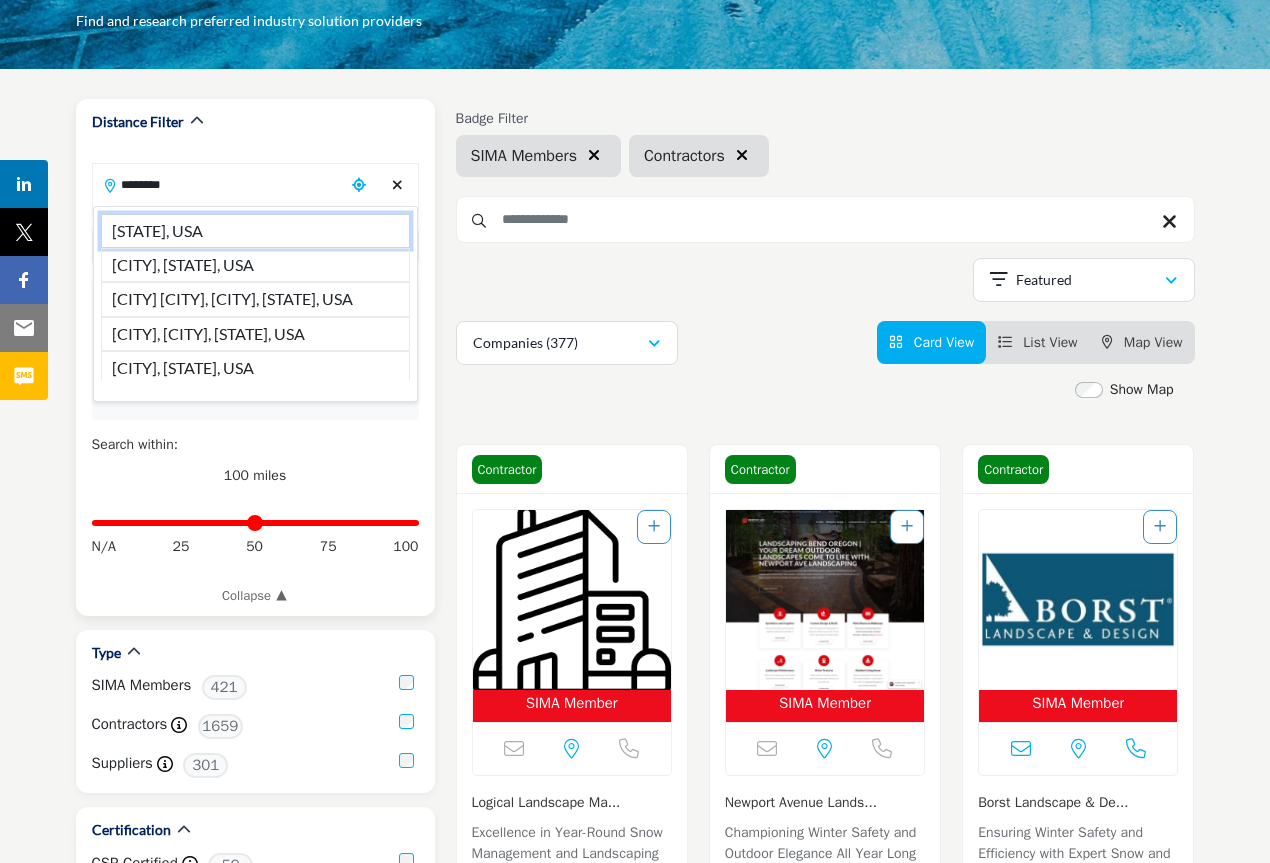 type on "**********" 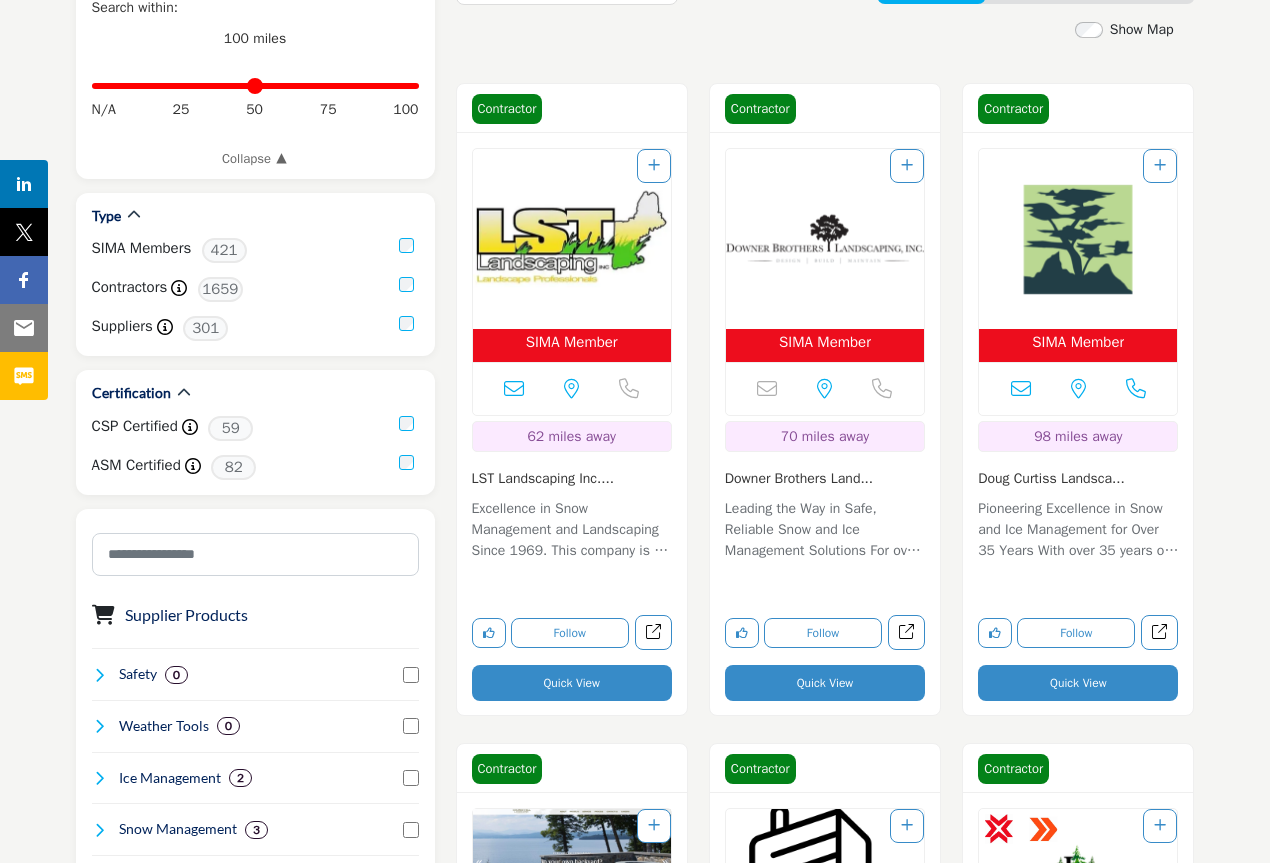 scroll, scrollTop: 0, scrollLeft: 0, axis: both 